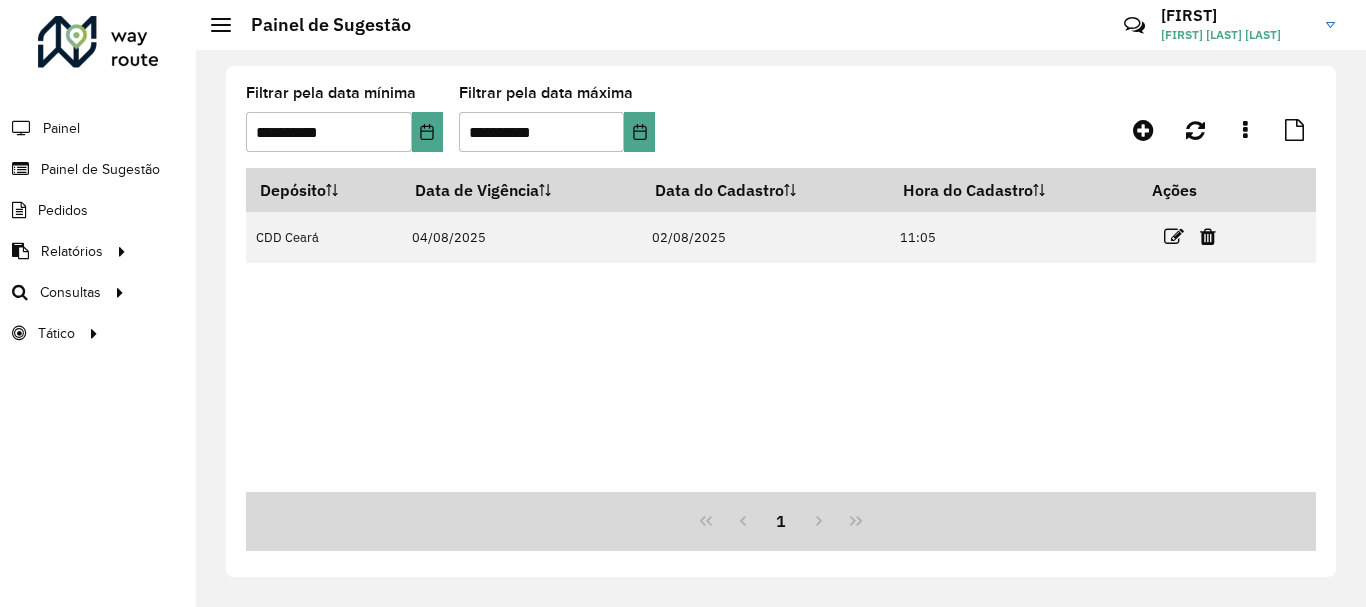 scroll, scrollTop: 0, scrollLeft: 0, axis: both 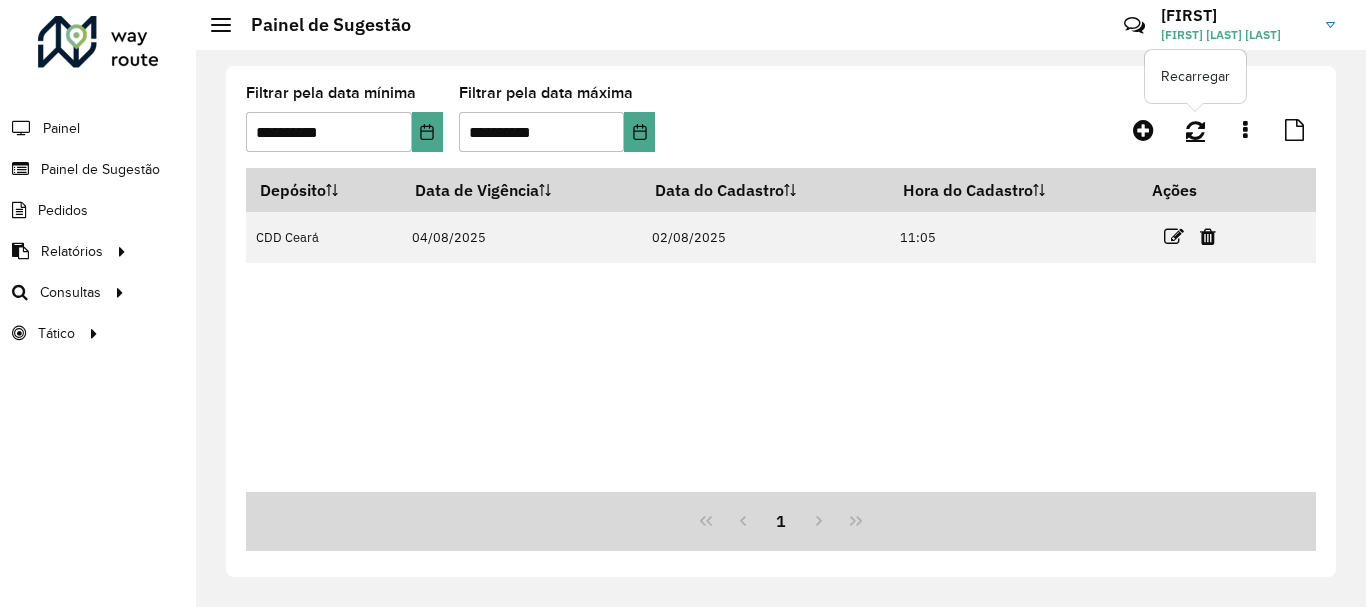 click 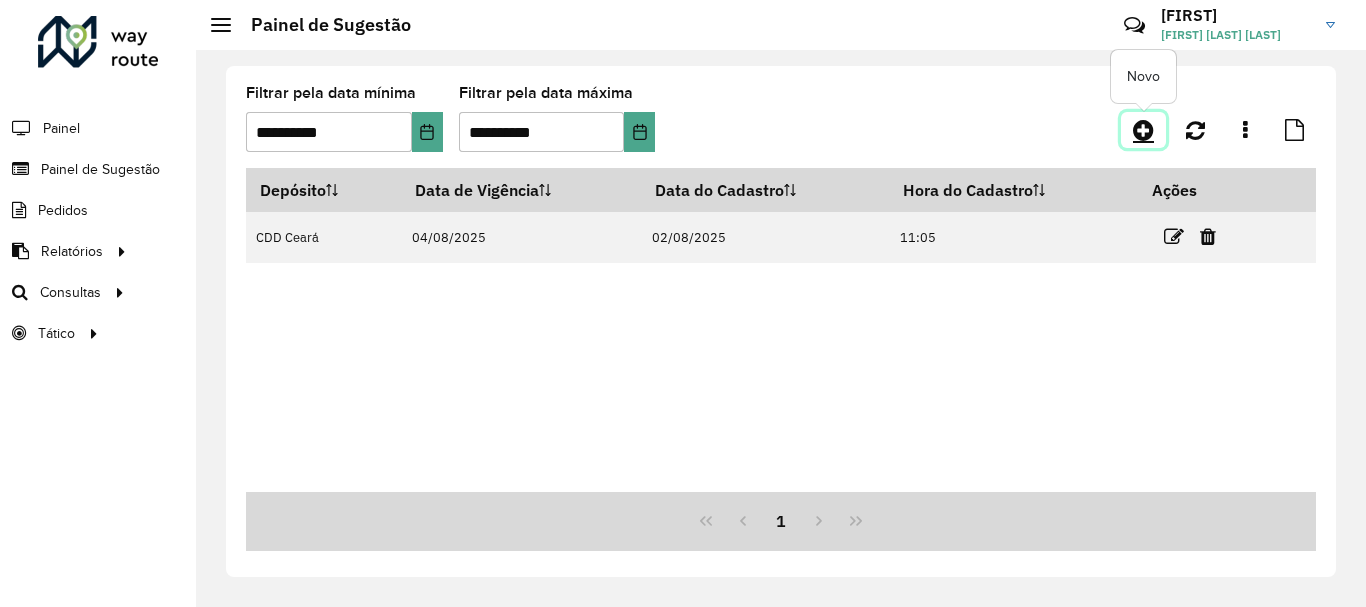 click 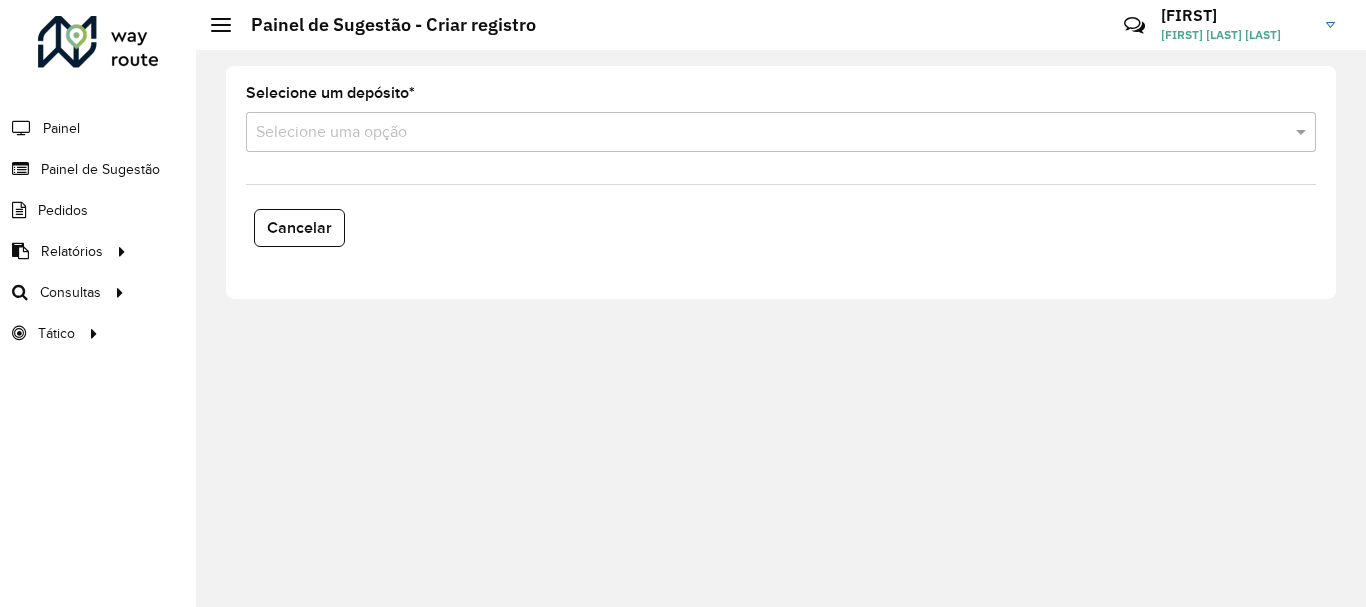 click at bounding box center (761, 133) 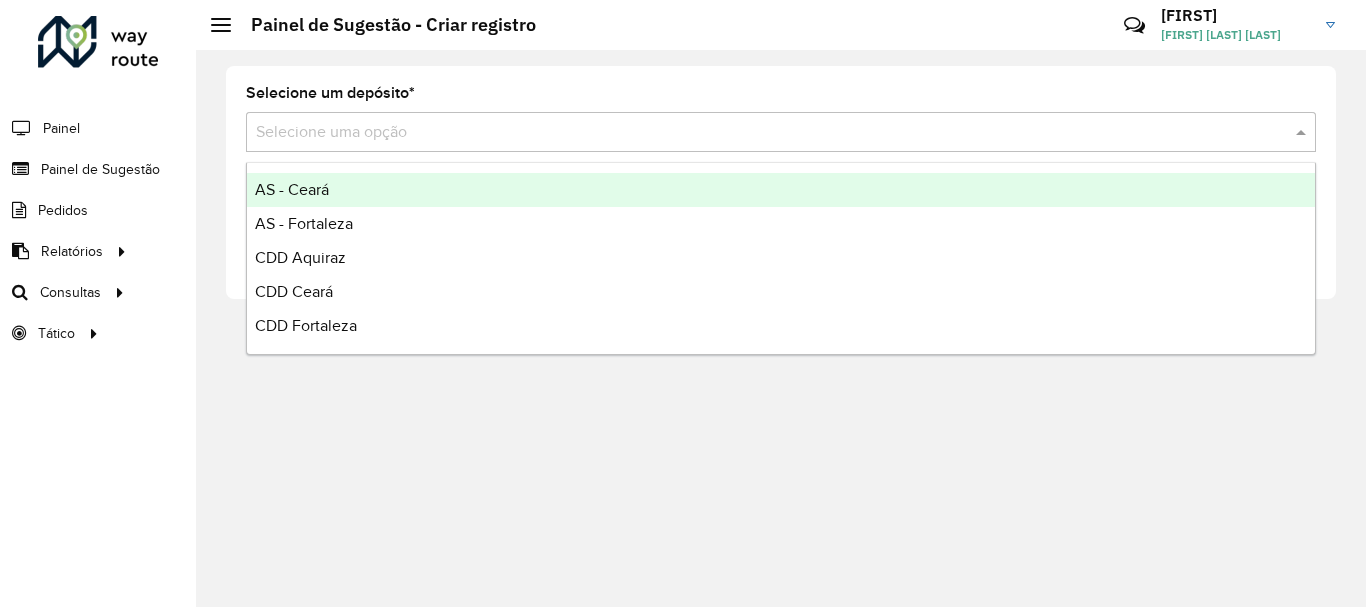 click on "AS - Ceará" at bounding box center [781, 190] 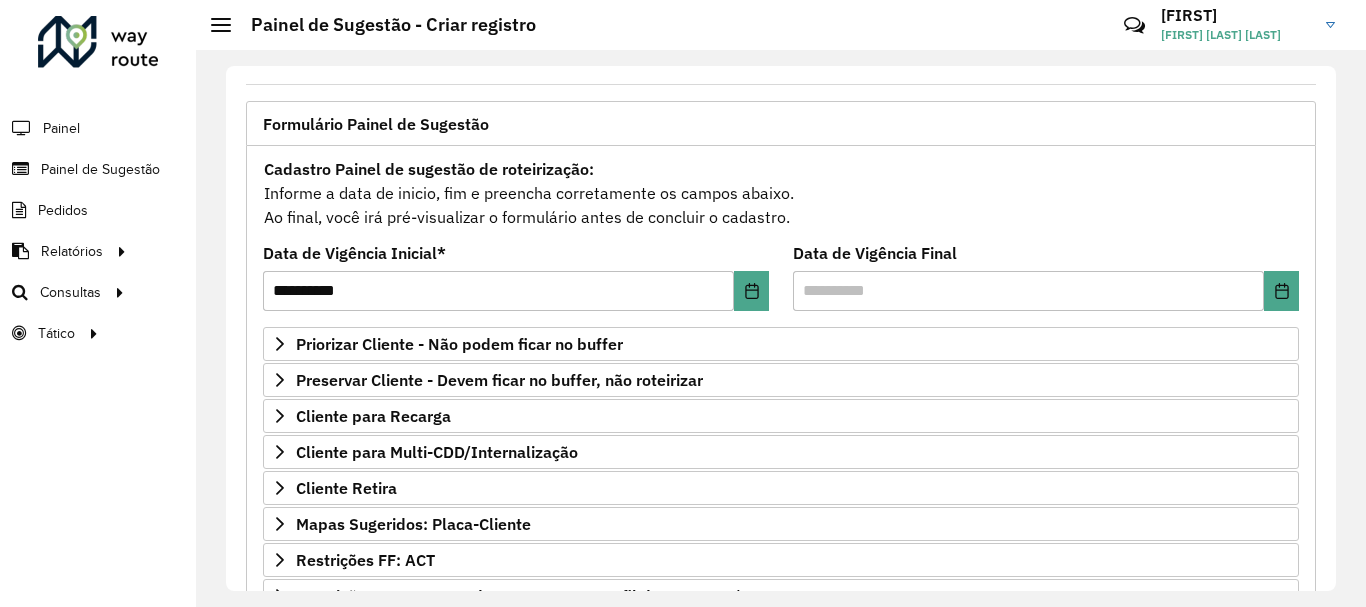 scroll, scrollTop: 200, scrollLeft: 0, axis: vertical 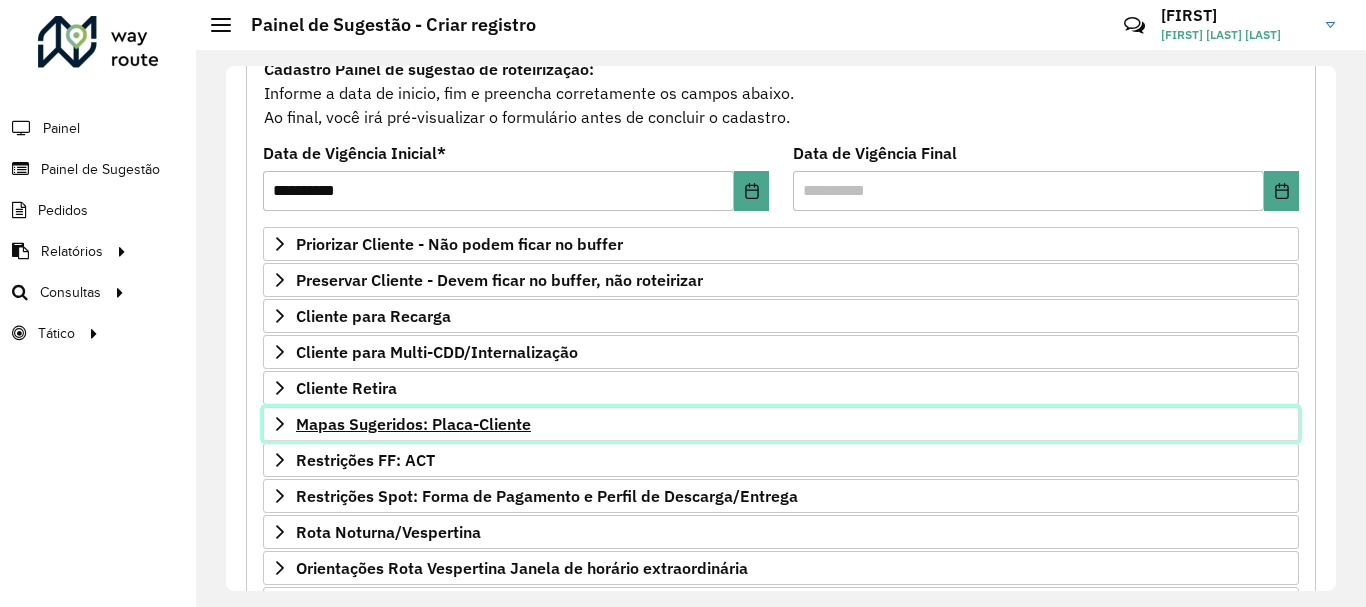 click on "Mapas Sugeridos: Placa-Cliente" at bounding box center [413, 424] 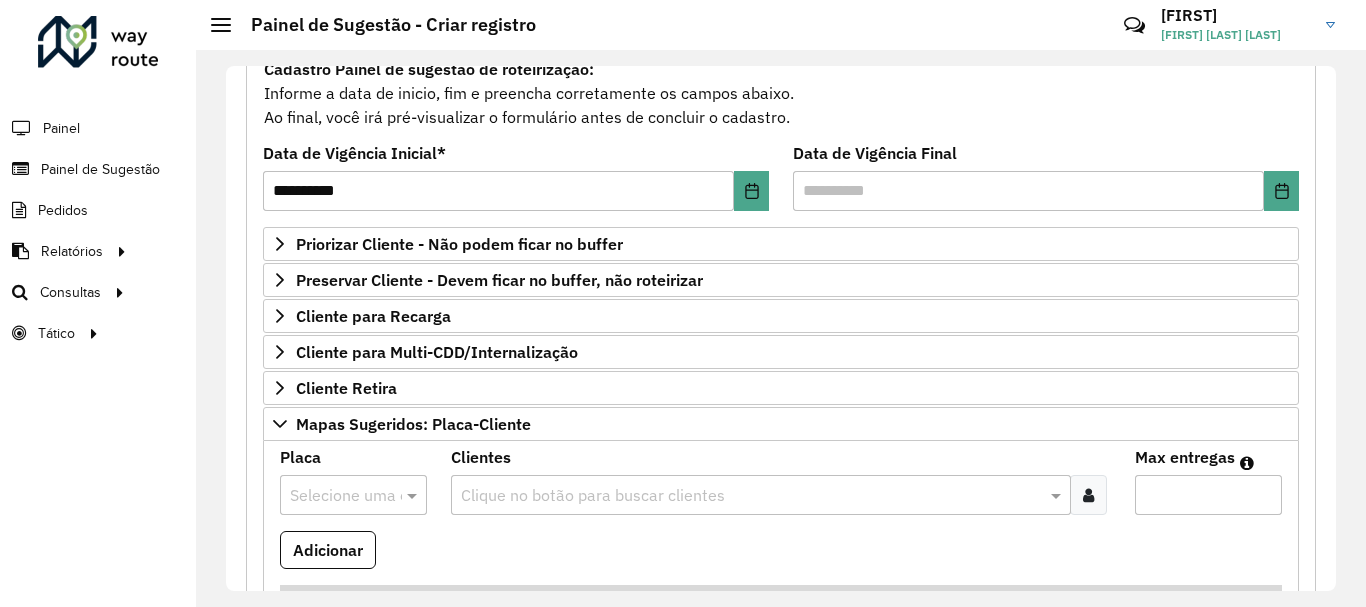 click at bounding box center [333, 496] 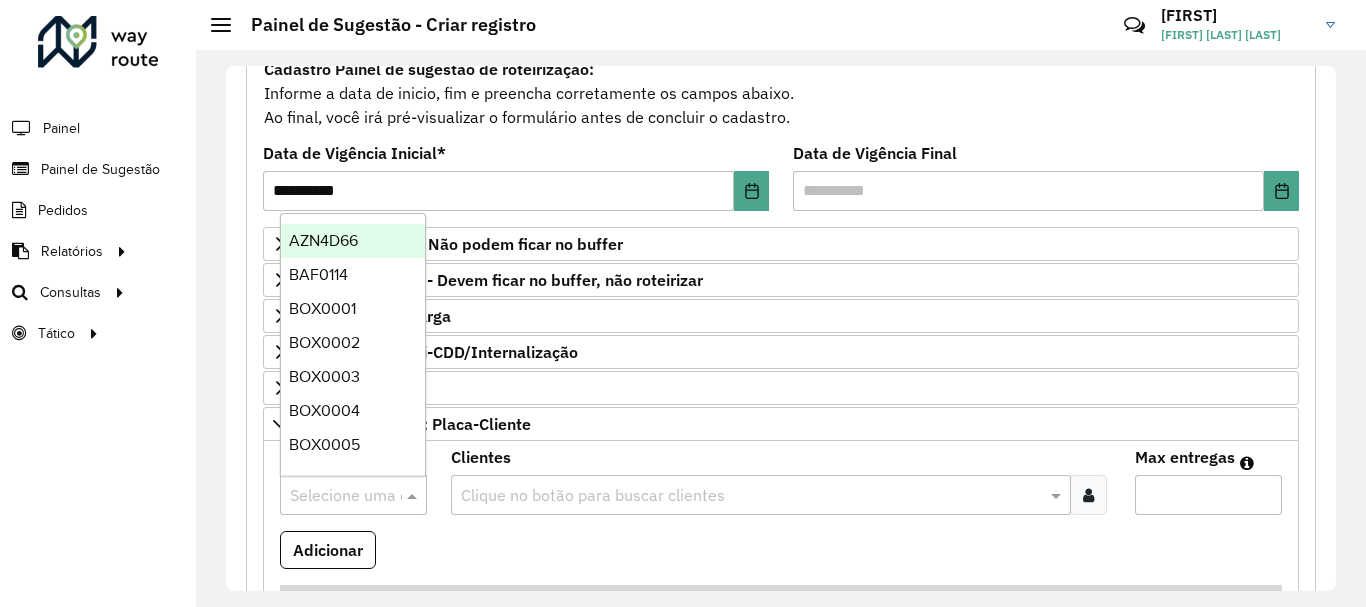 paste on "*******" 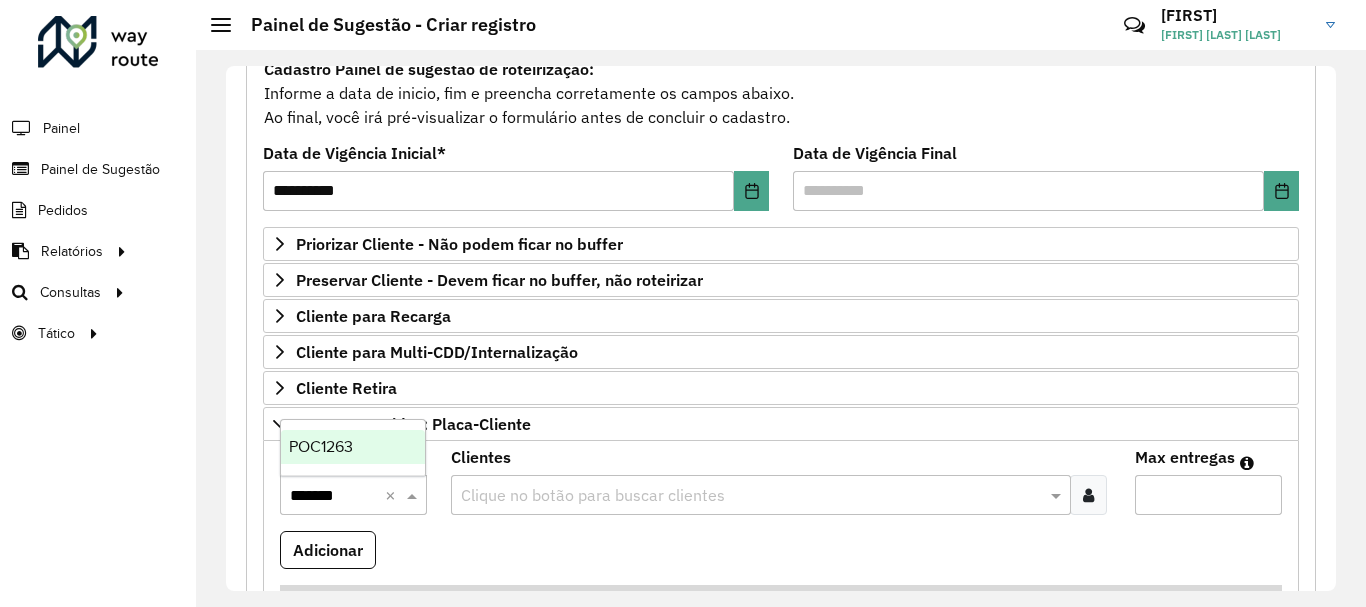 click on "POC1263" at bounding box center (353, 447) 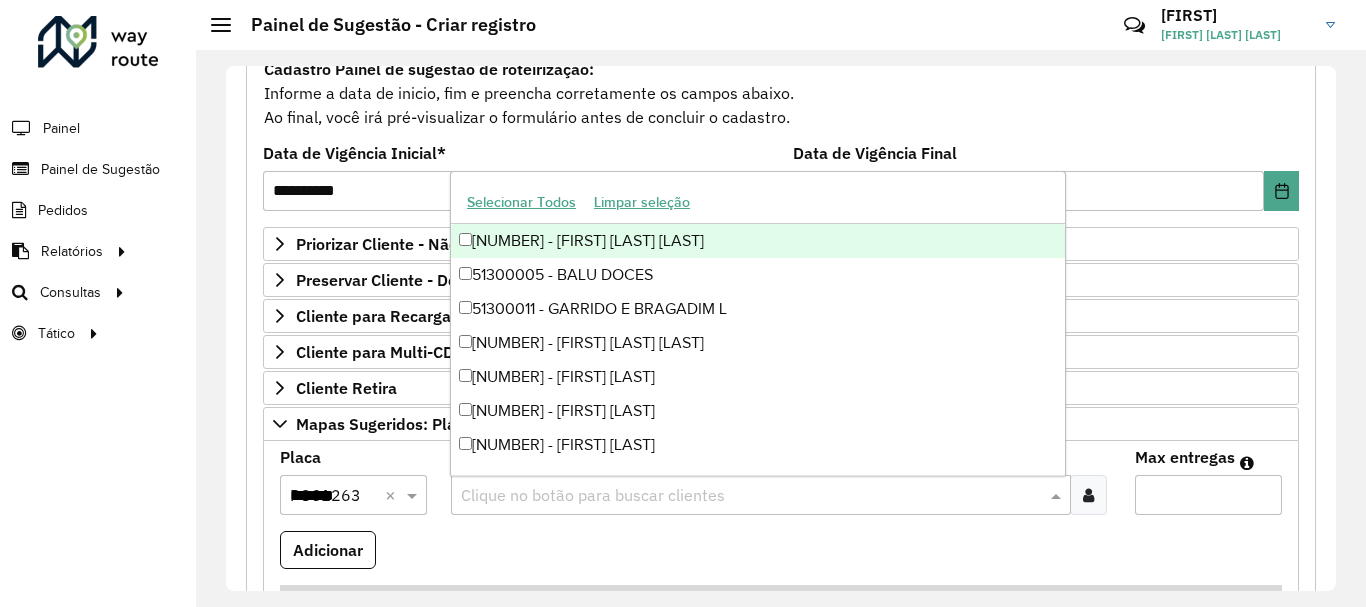 click at bounding box center (751, 496) 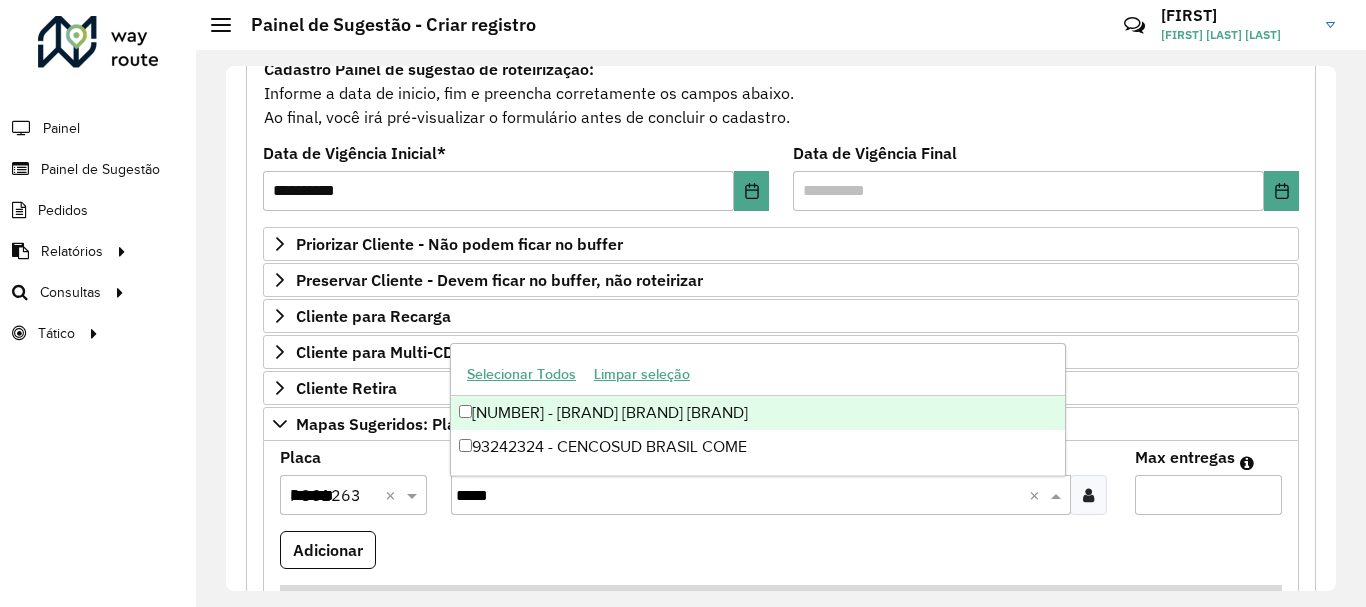type on "*****" 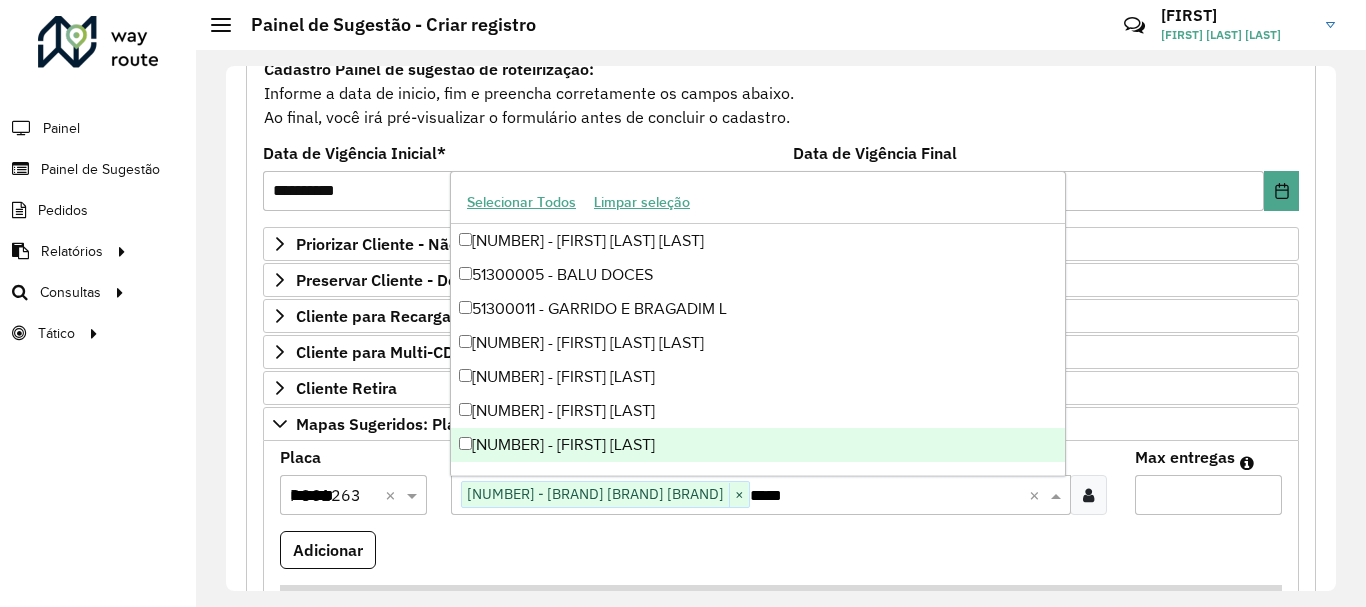 click on "Max entregas" at bounding box center (1208, 495) 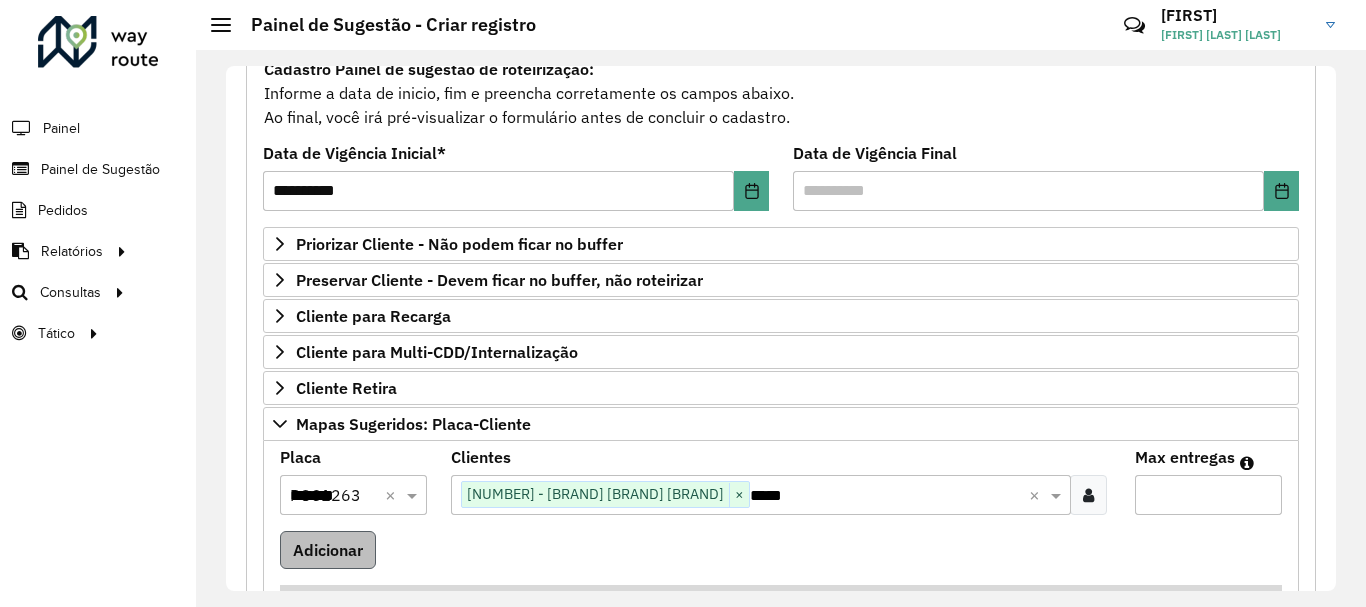 type on "*" 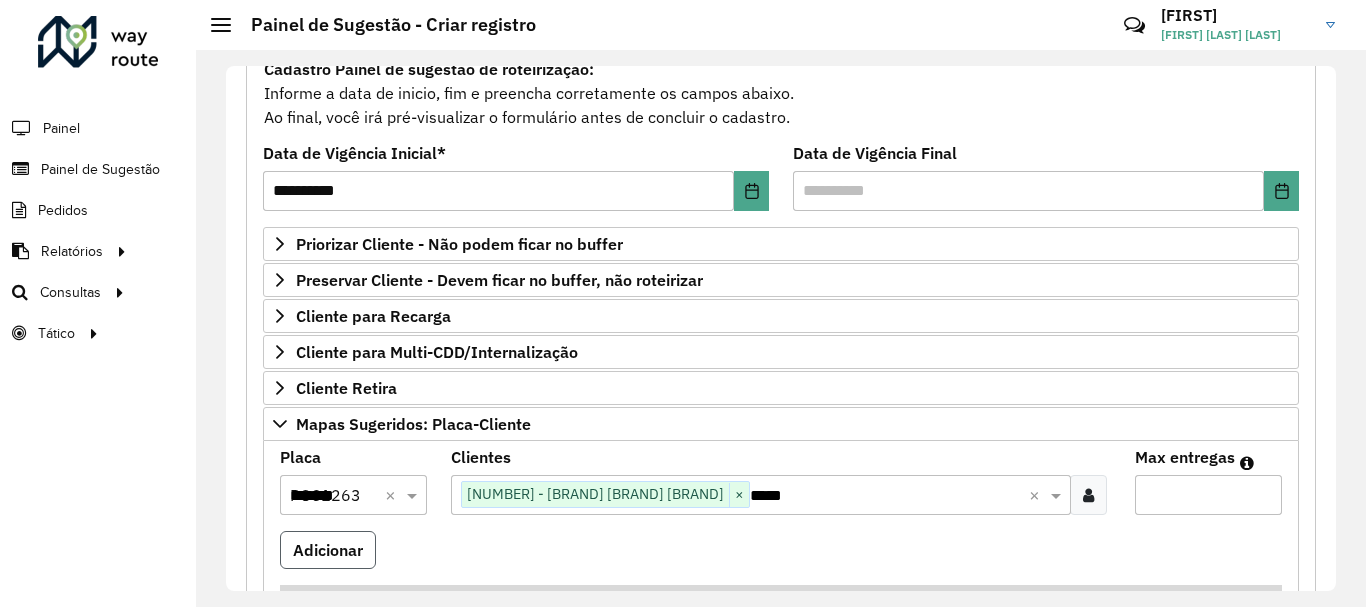 click on "Adicionar" at bounding box center [328, 550] 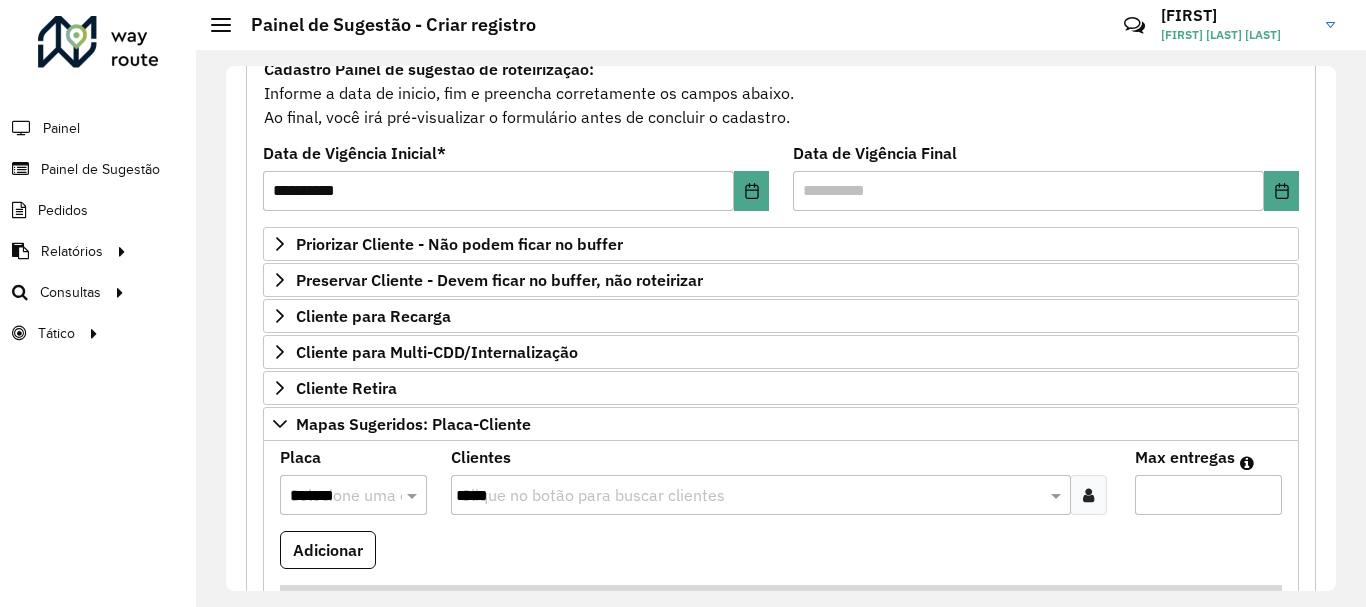 click on "*******" at bounding box center (333, 496) 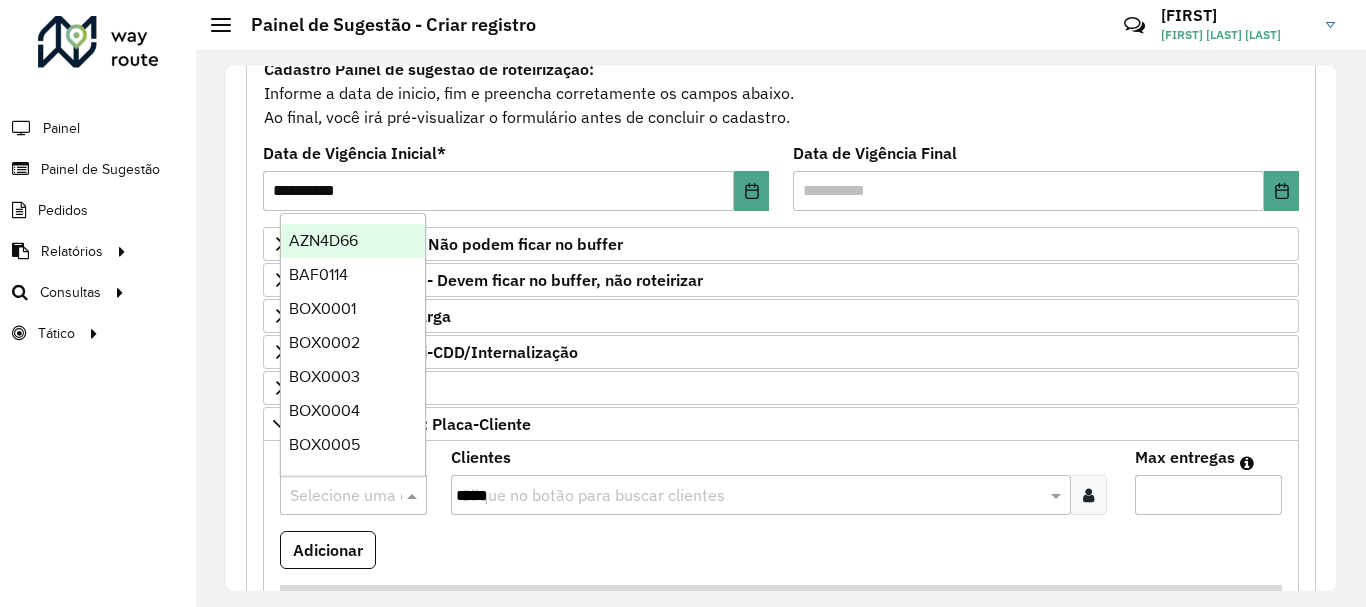 paste on "*******" 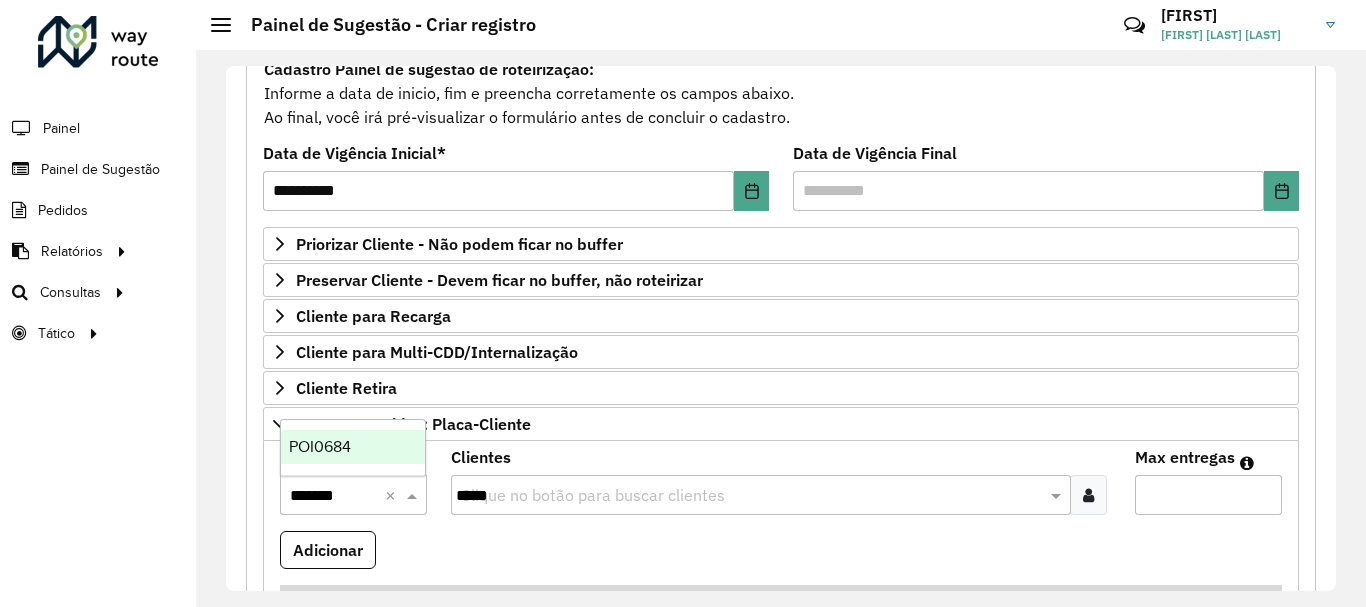 click on "POI0684" at bounding box center (320, 446) 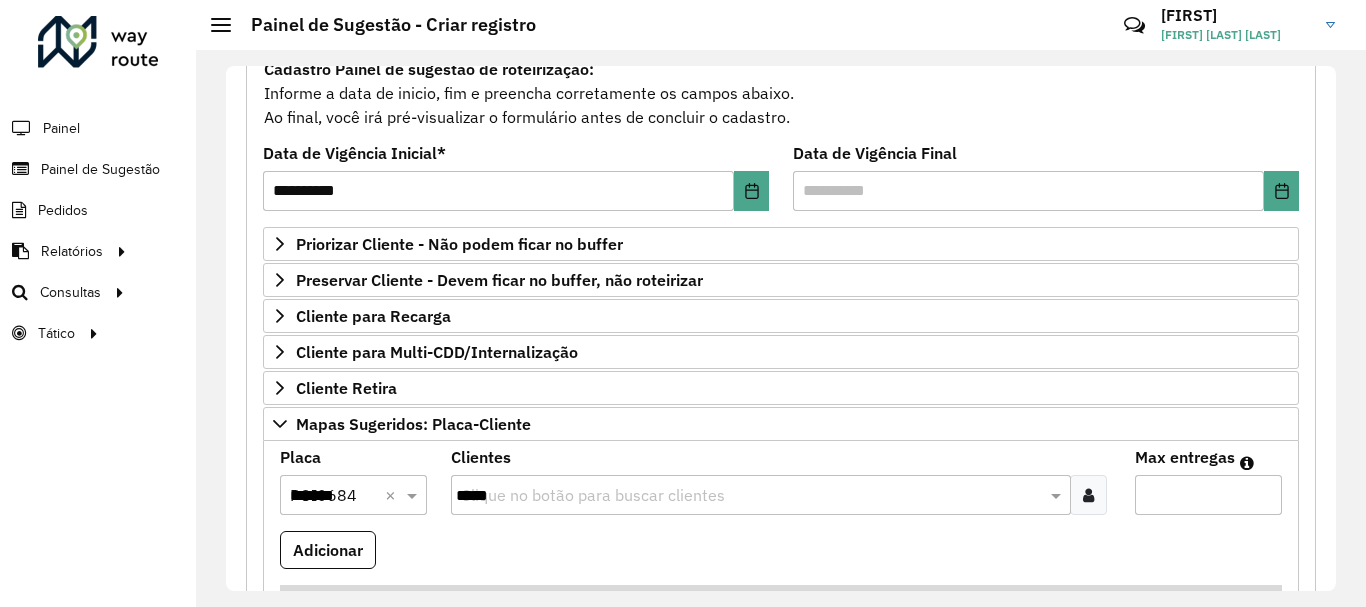 click on "*****" at bounding box center [751, 496] 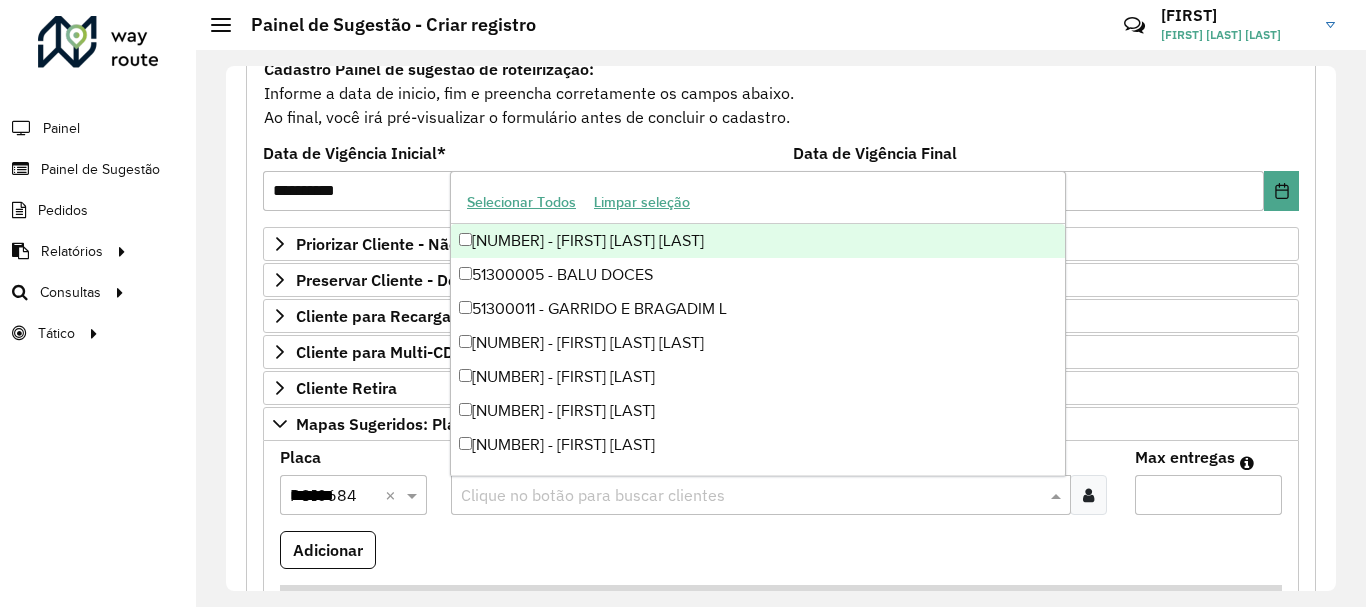 paste on "*****" 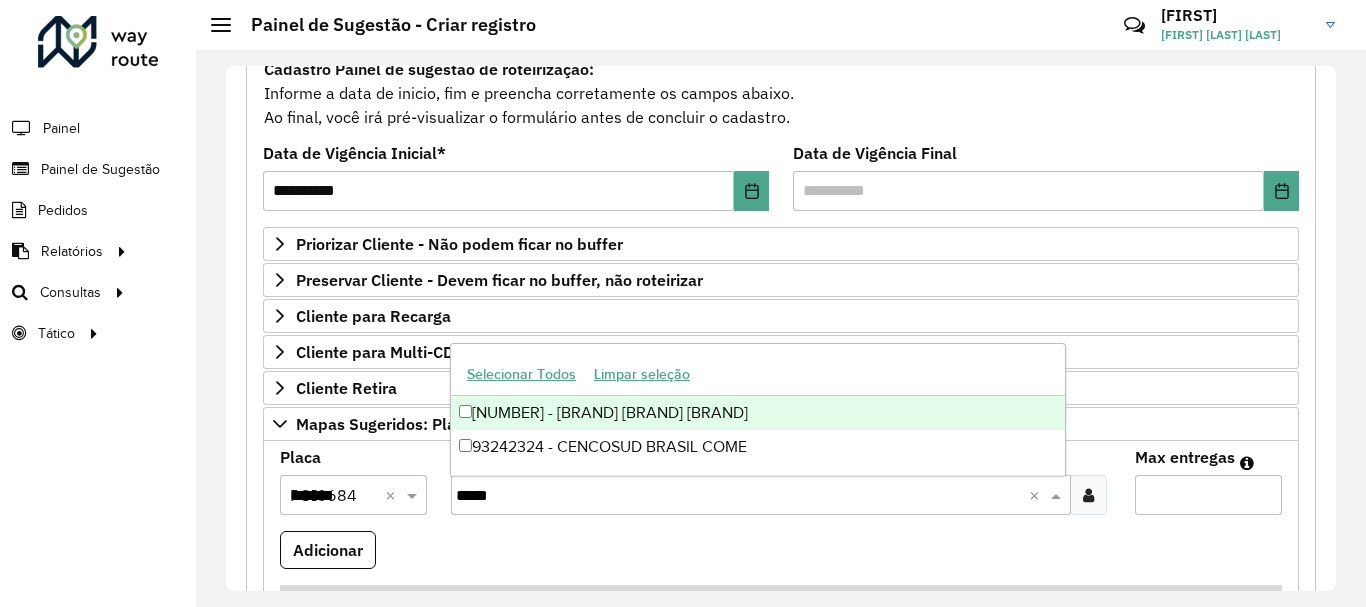 type on "*****" 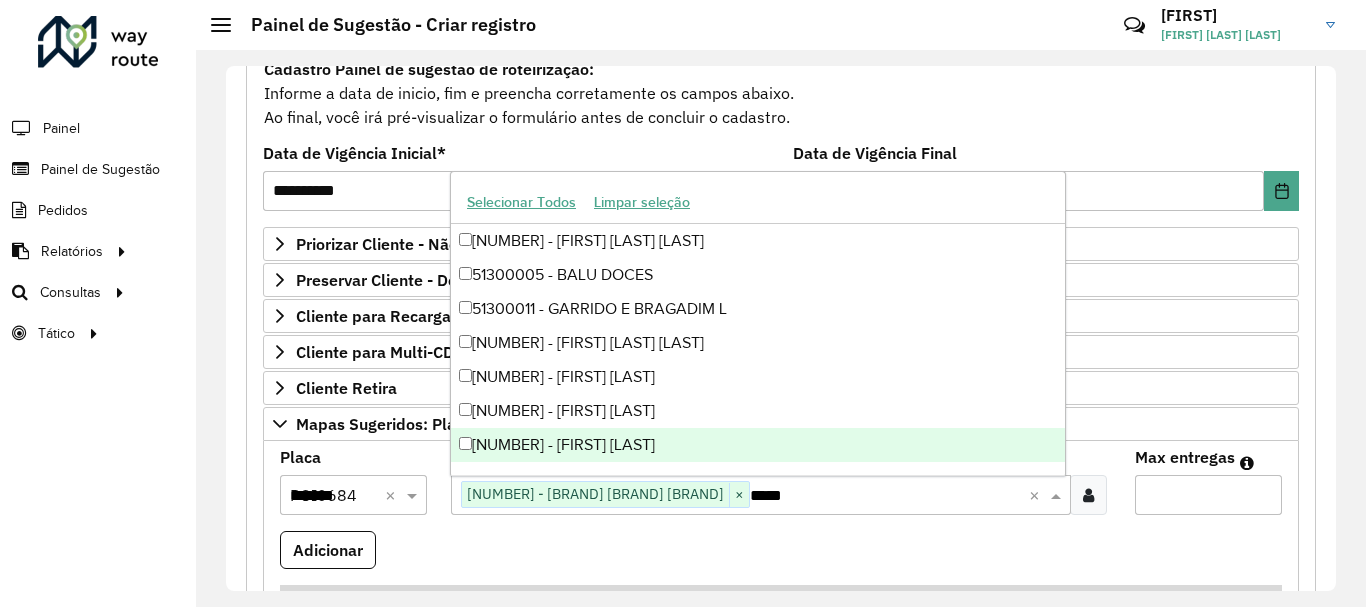 click on "*" at bounding box center [1208, 495] 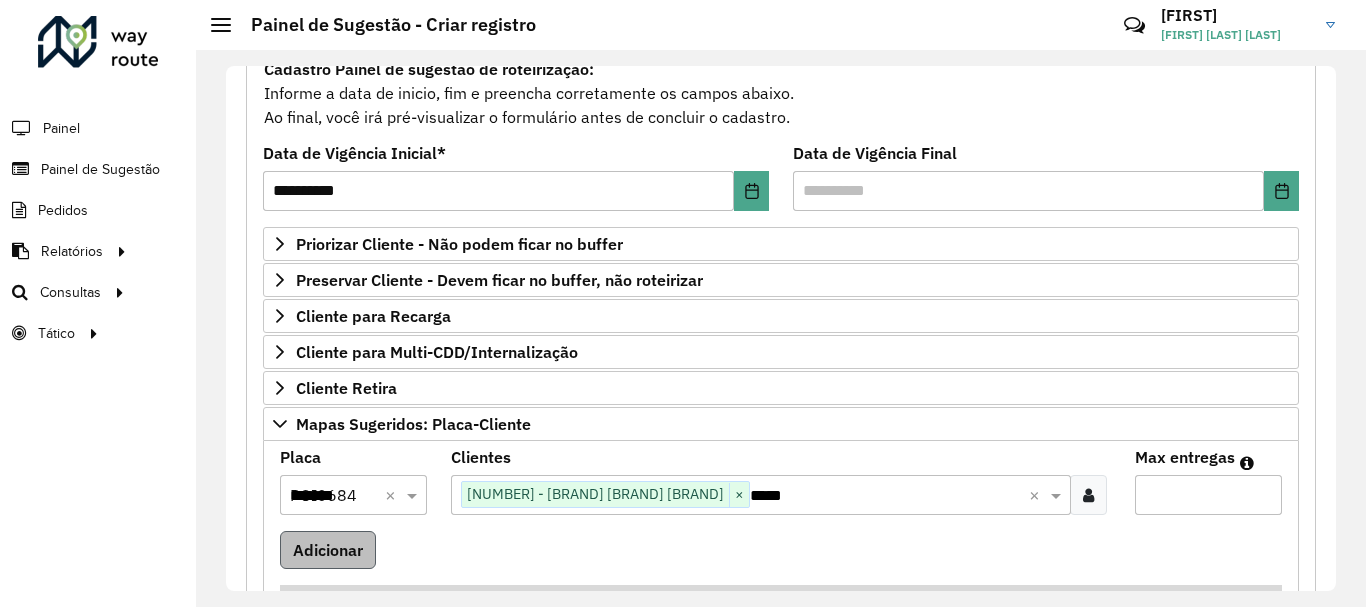 type on "*" 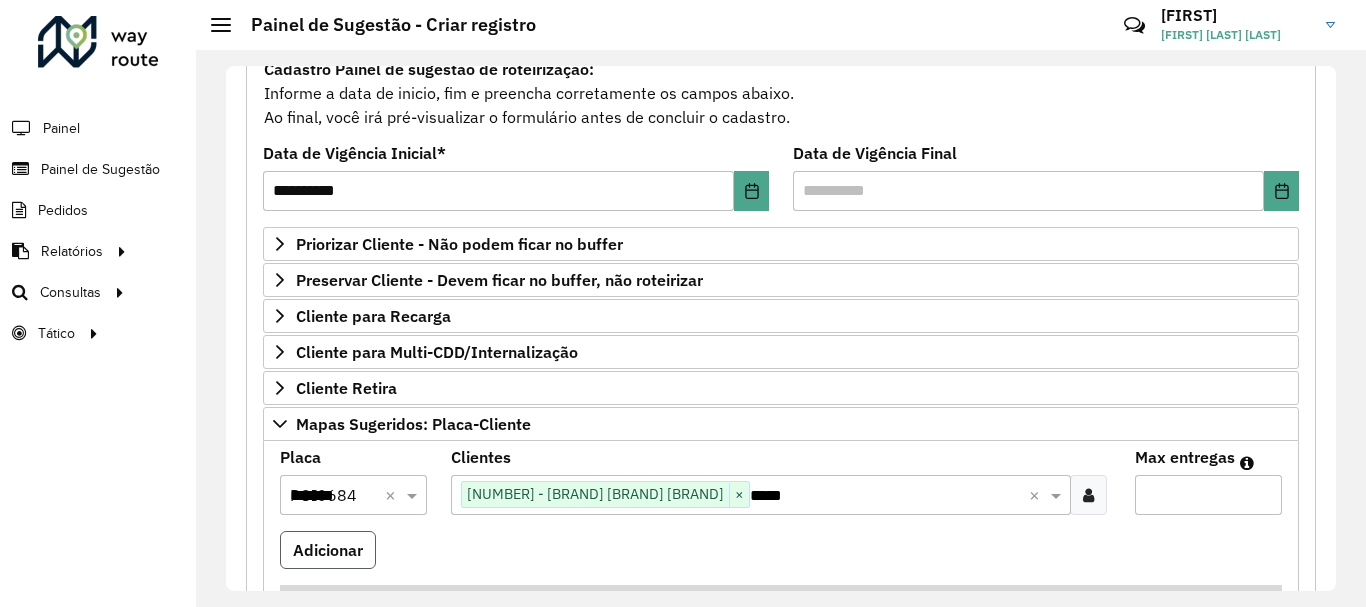 click on "Adicionar" at bounding box center (328, 550) 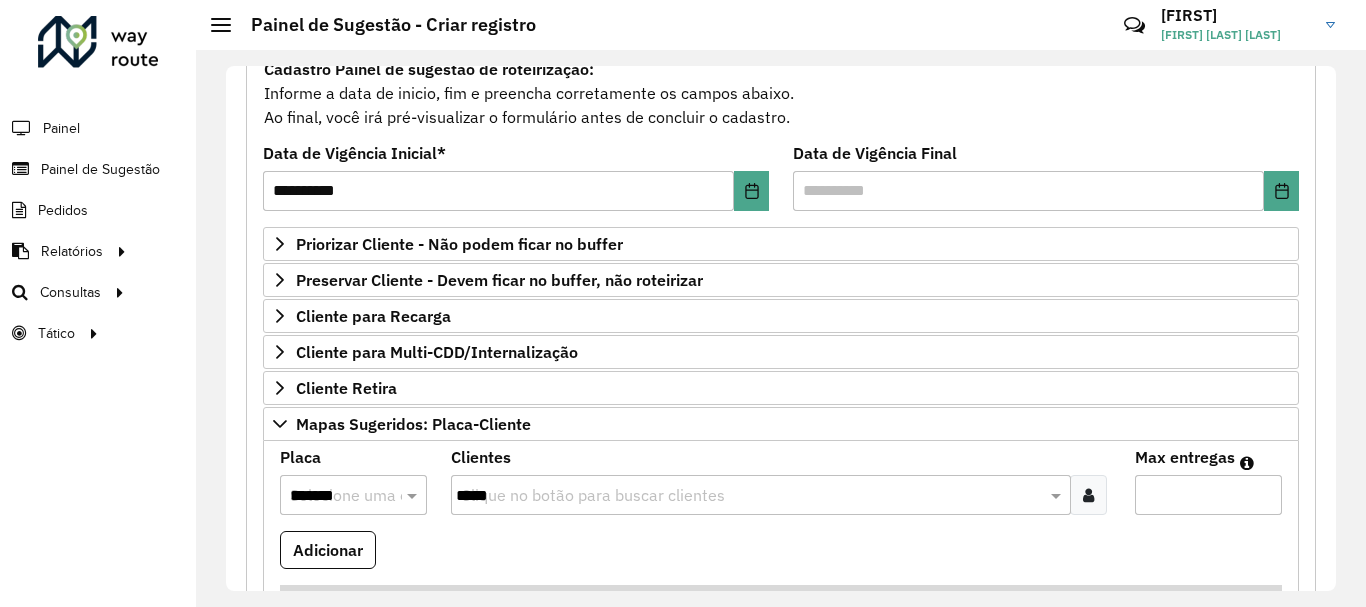 scroll, scrollTop: 500, scrollLeft: 0, axis: vertical 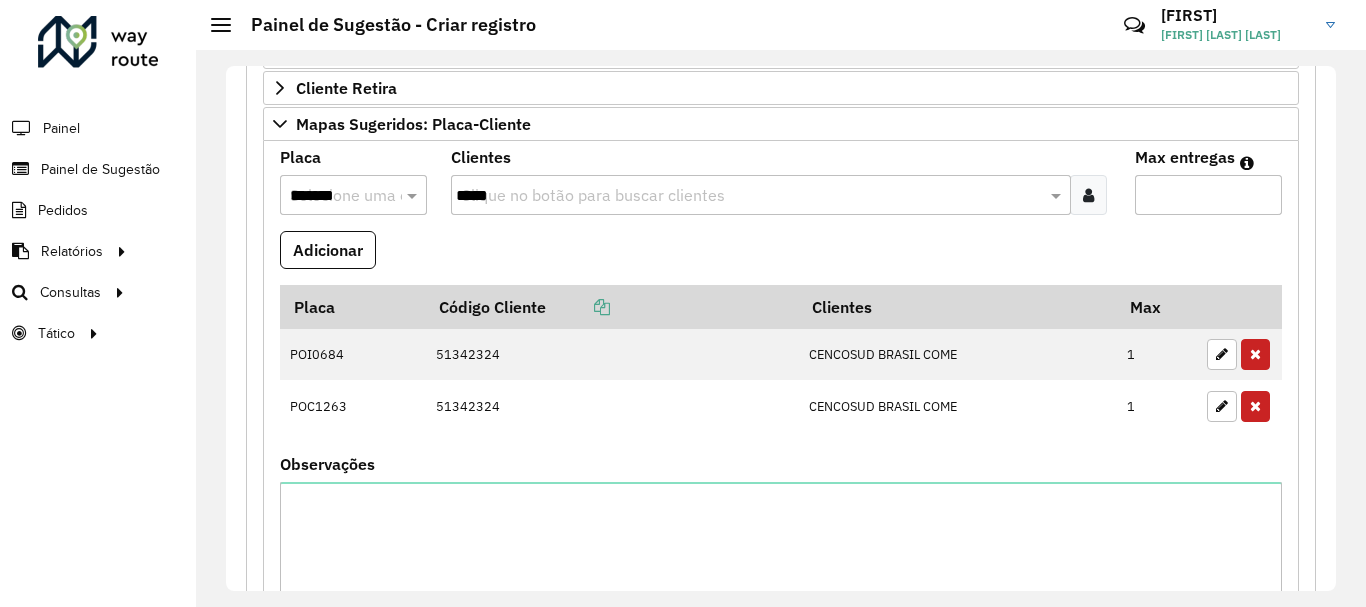 click on "*******" at bounding box center (333, 196) 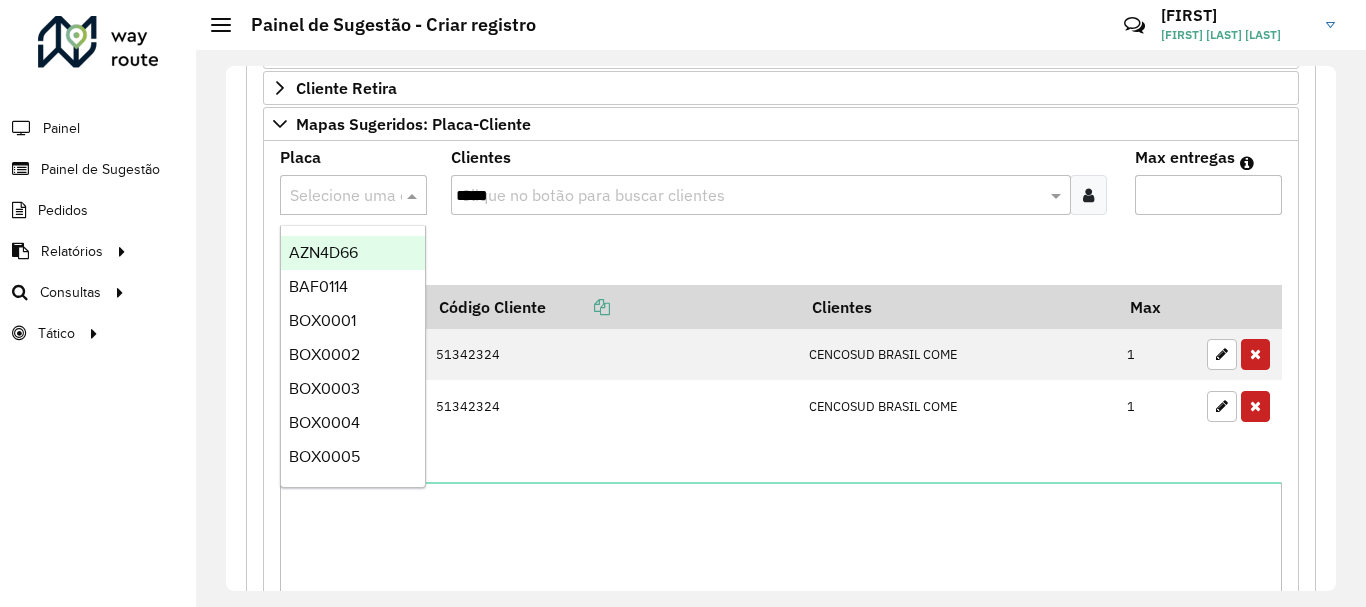 paste on "*******" 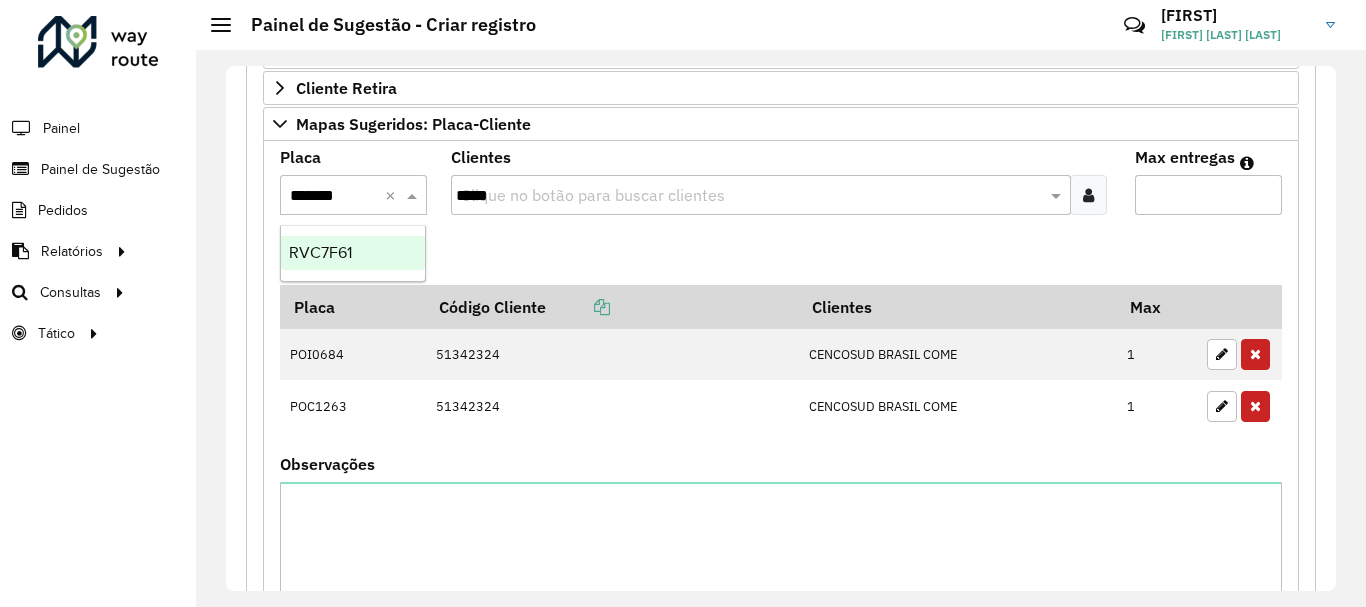 click on "RVC7F61" at bounding box center (320, 252) 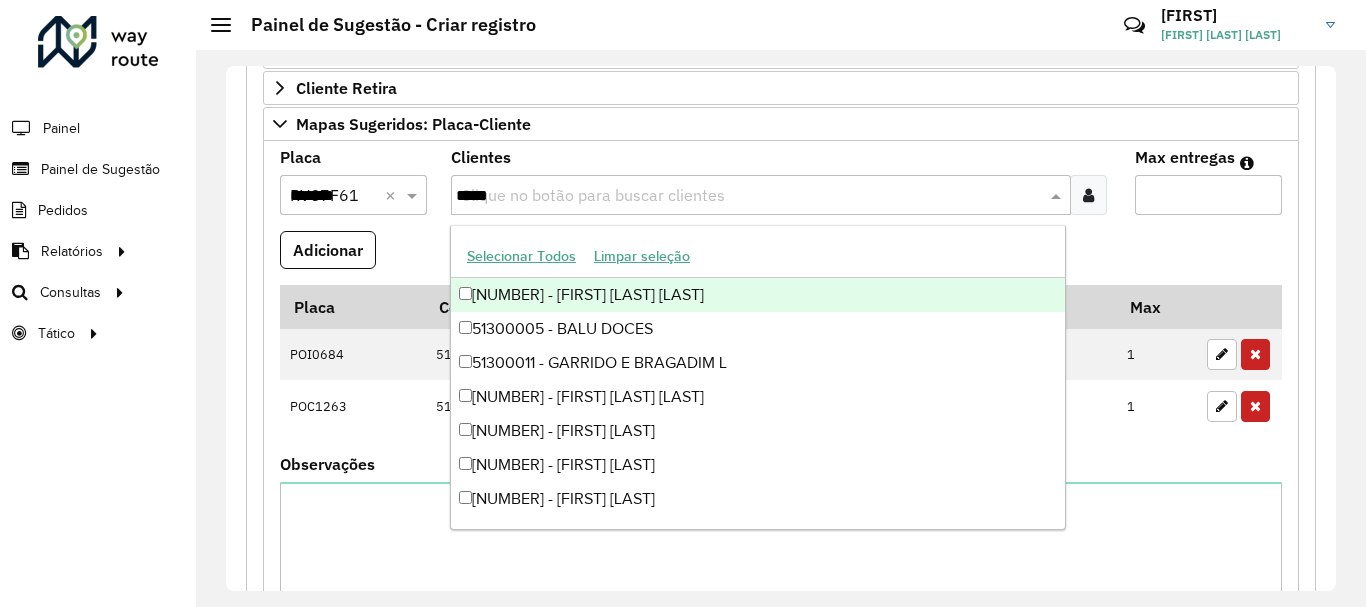 click on "*****" at bounding box center (751, 196) 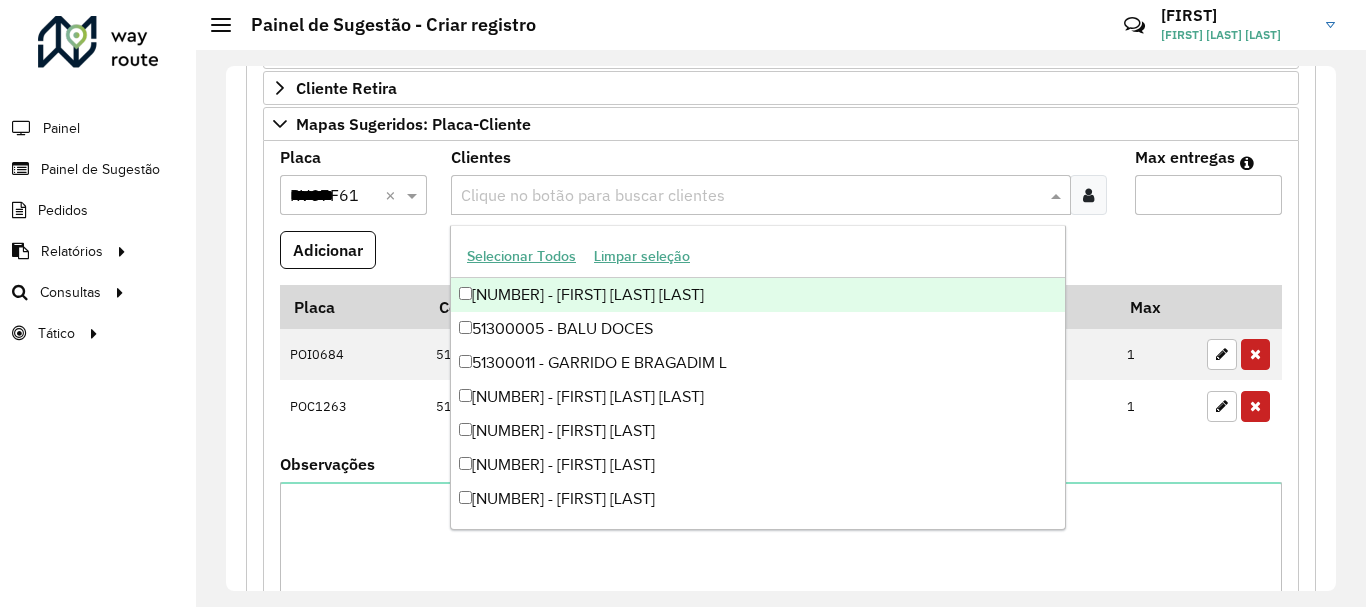 paste on "*****" 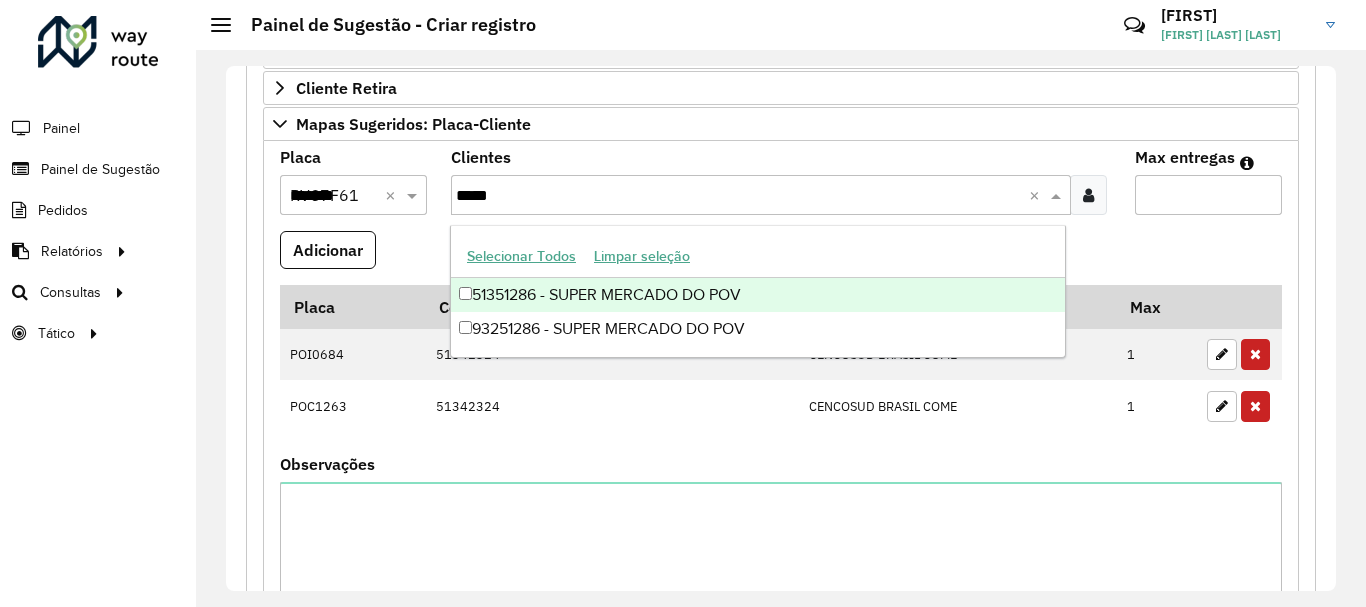type on "*****" 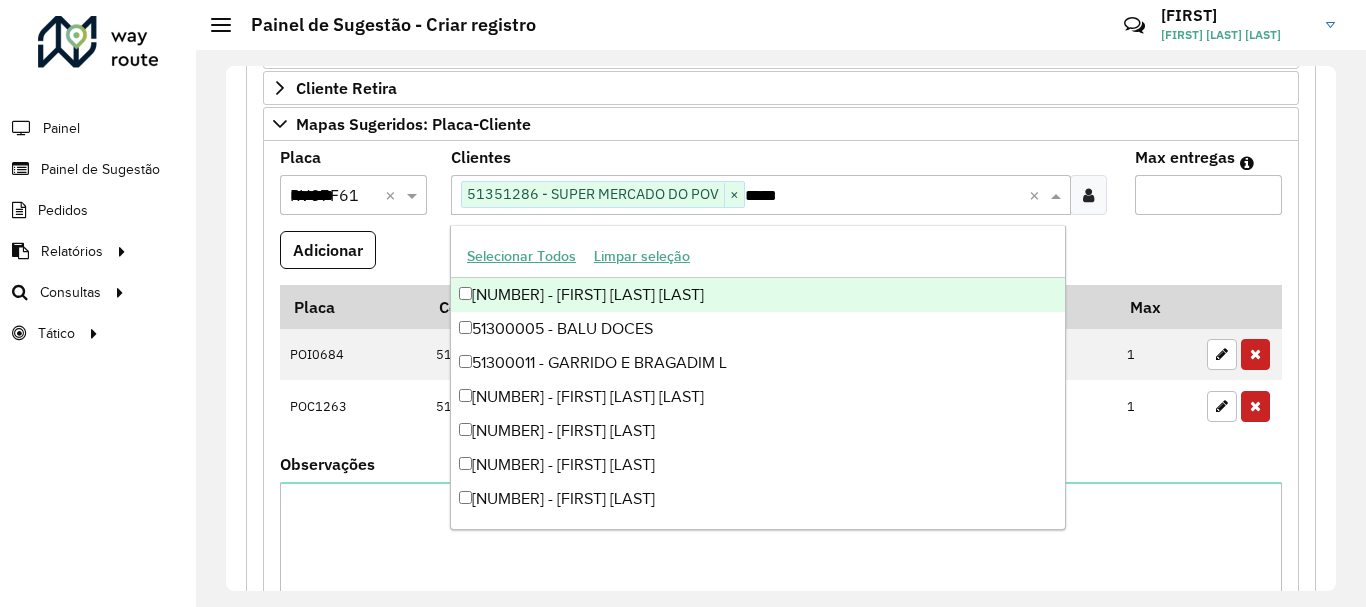 click on "*" at bounding box center (1208, 195) 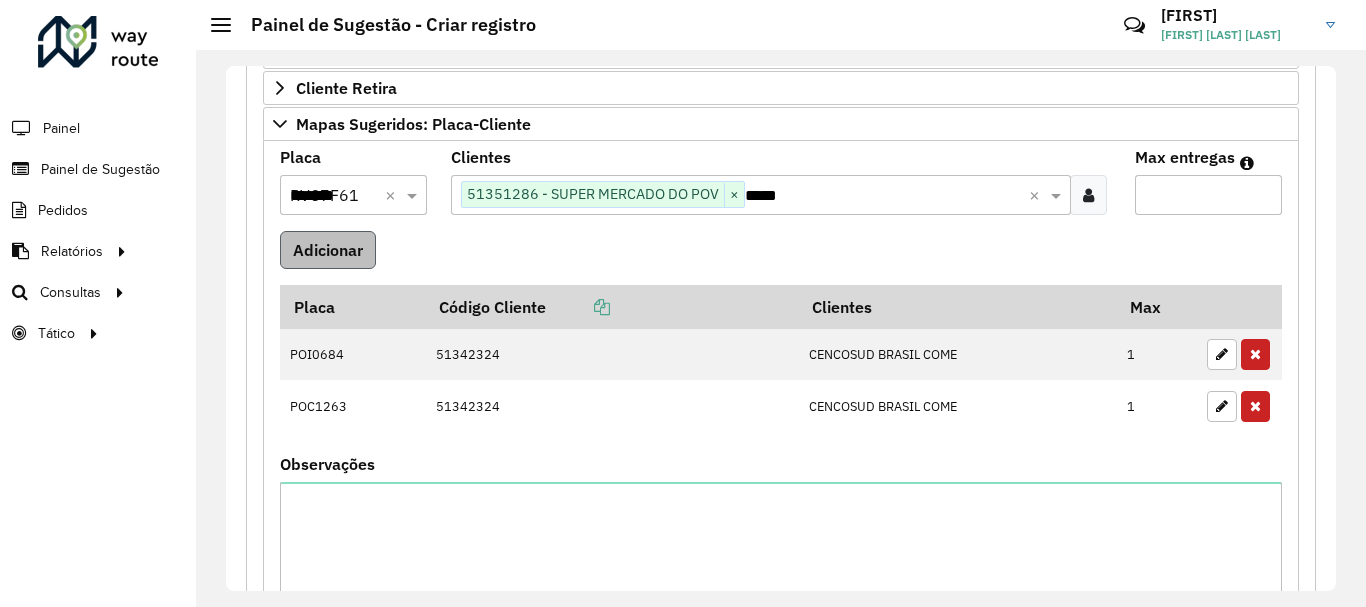 type on "*" 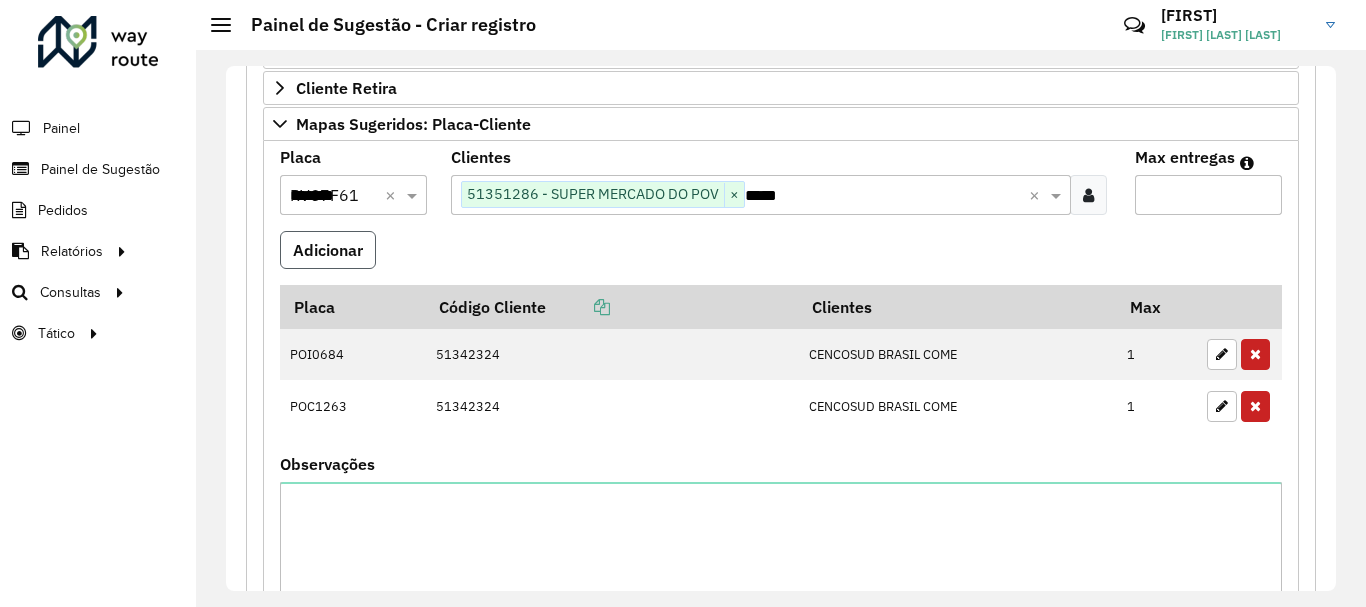 click on "Adicionar" at bounding box center [328, 250] 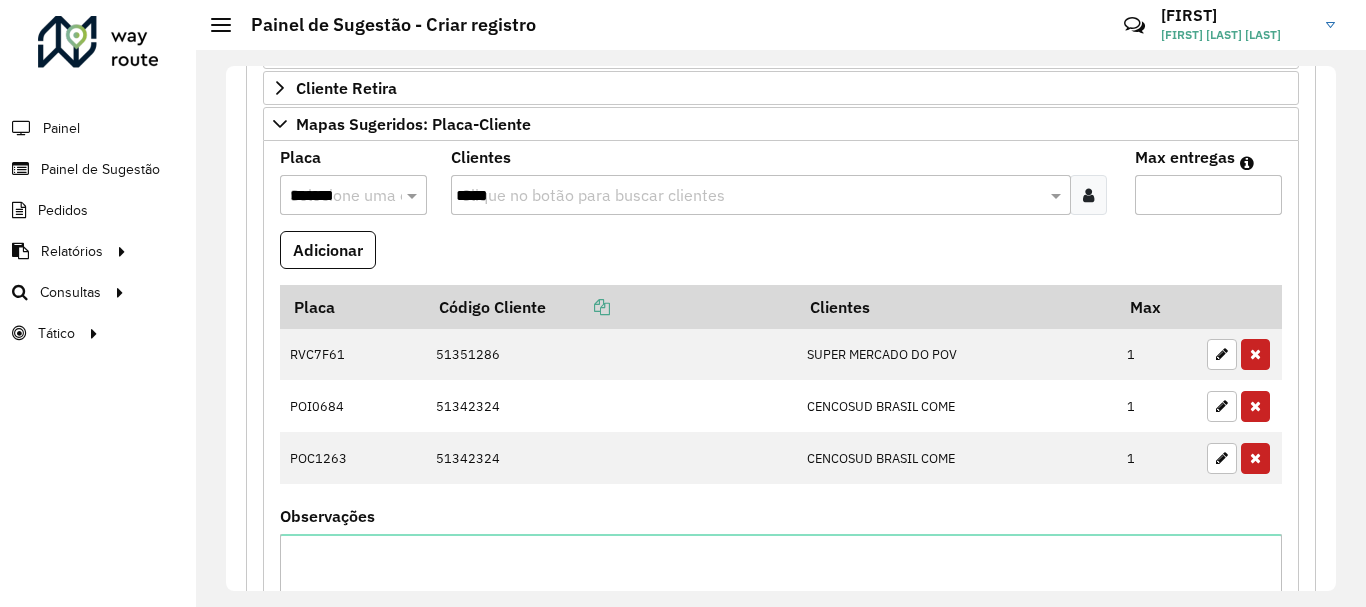 click on "Selecione uma opção *******" at bounding box center [353, 195] 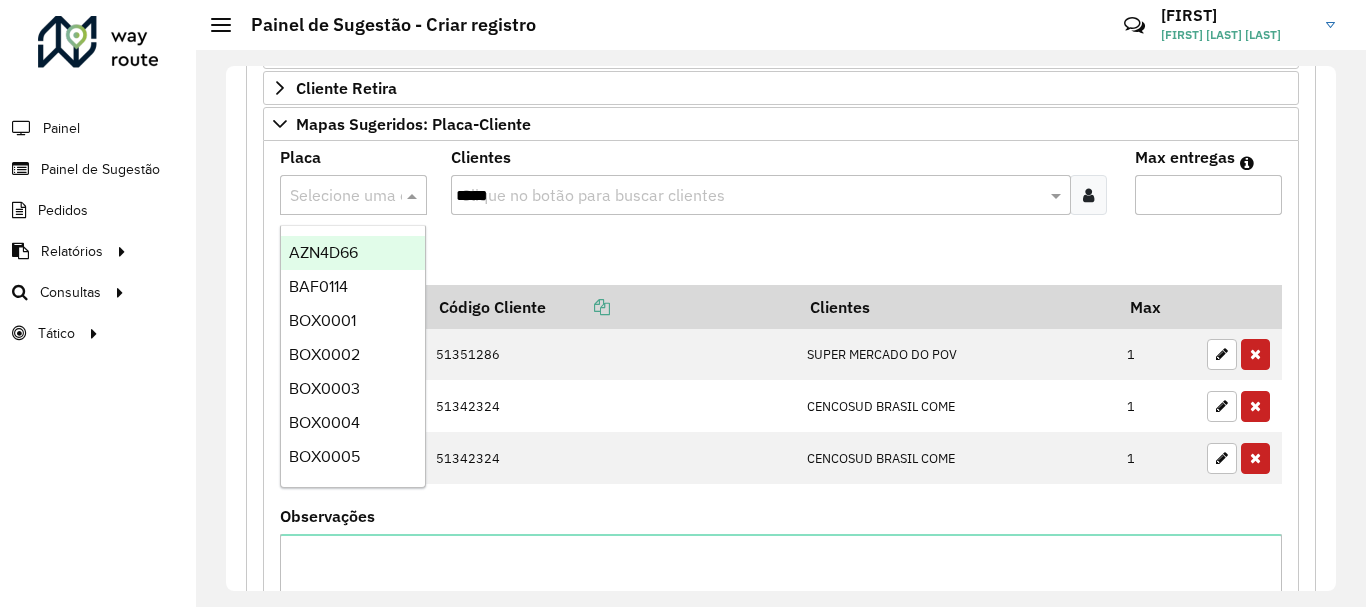 paste on "*******" 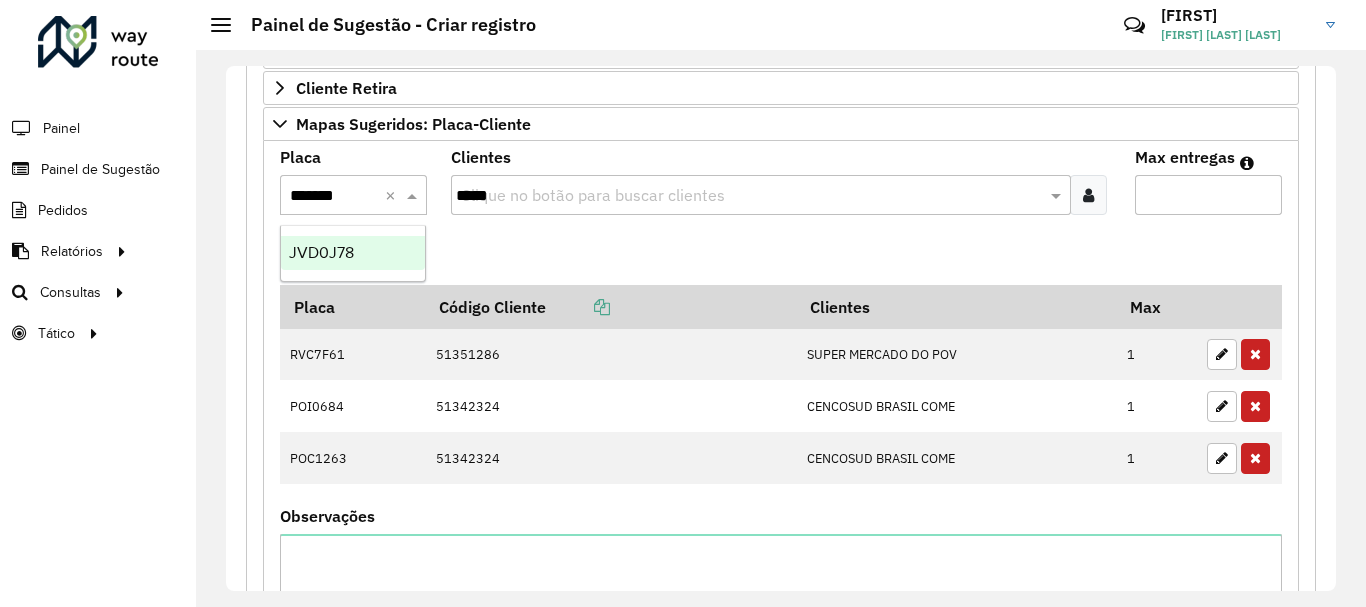 click on "JVD0J78" at bounding box center (321, 252) 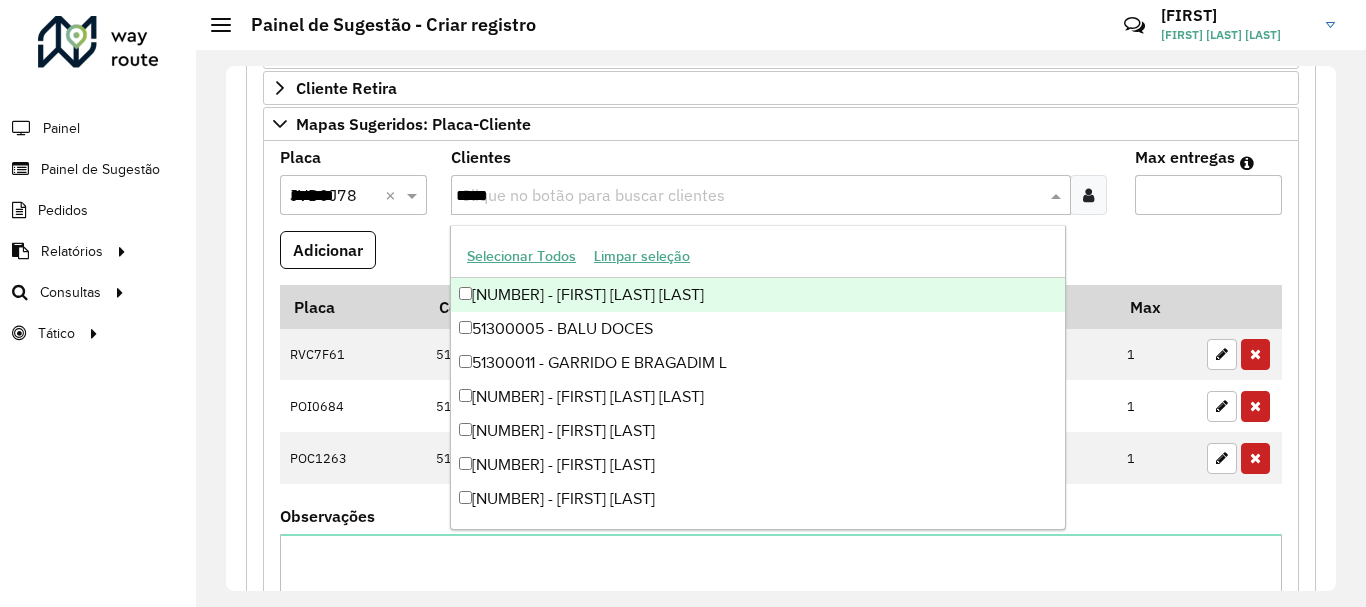 click on "Clique no botão para buscar clientes *****" at bounding box center (761, 195) 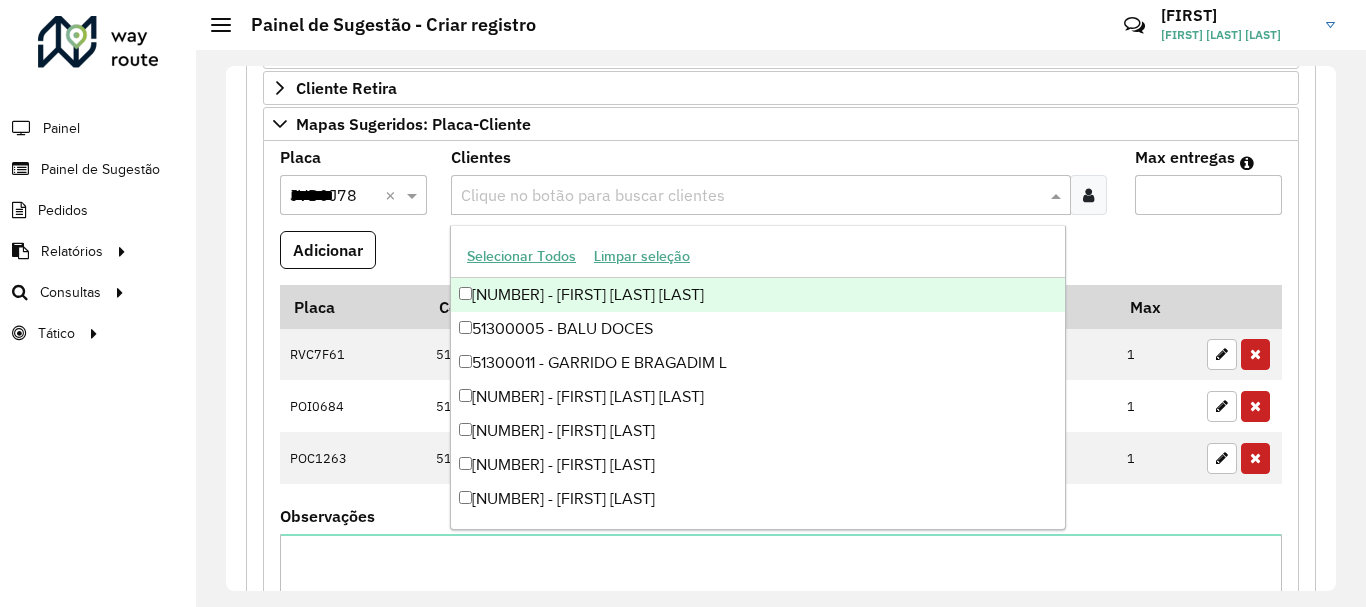 paste on "*****" 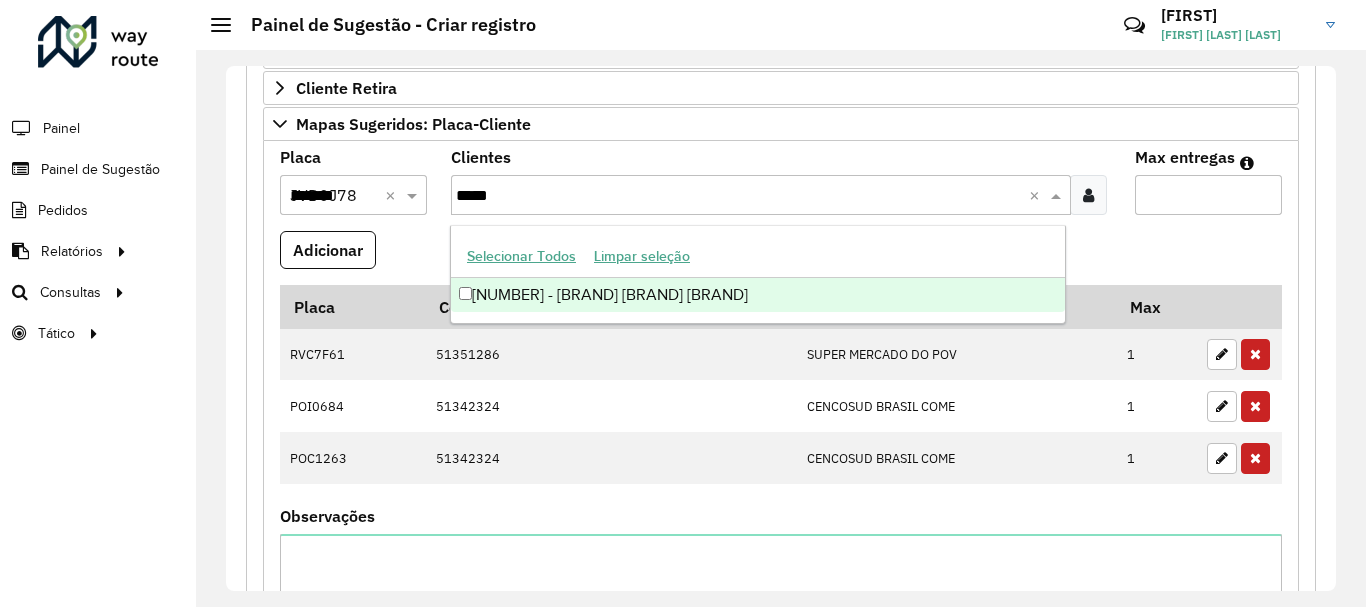 type on "*****" 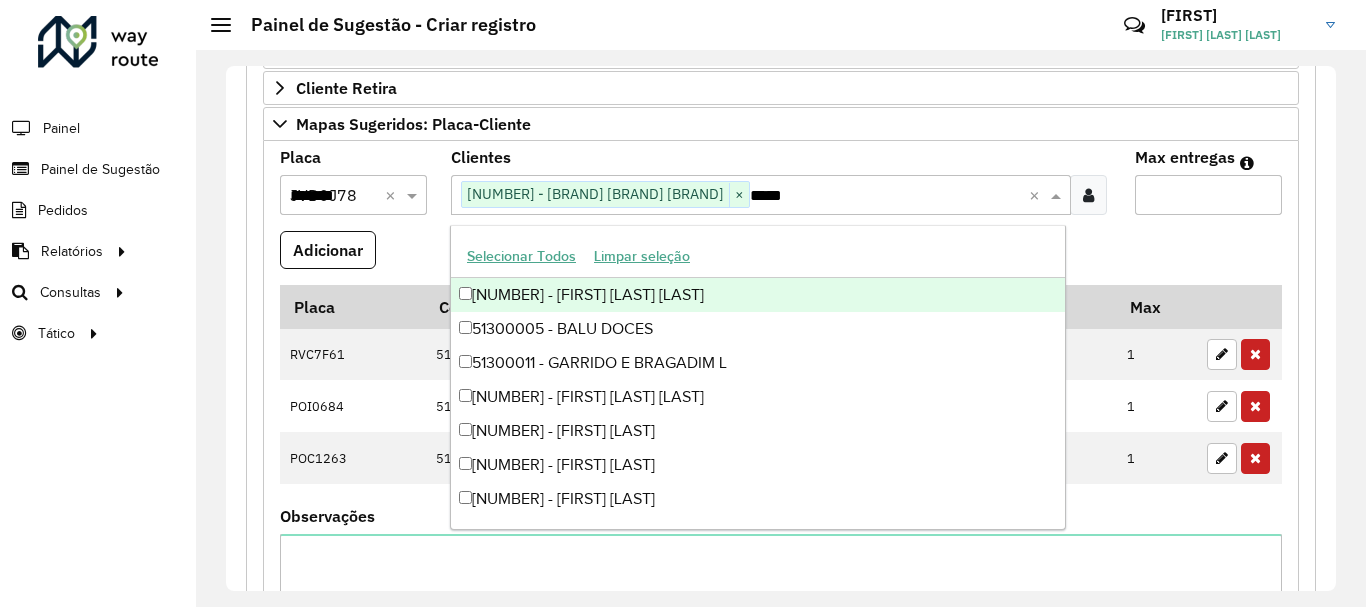 click on "*" at bounding box center [1208, 195] 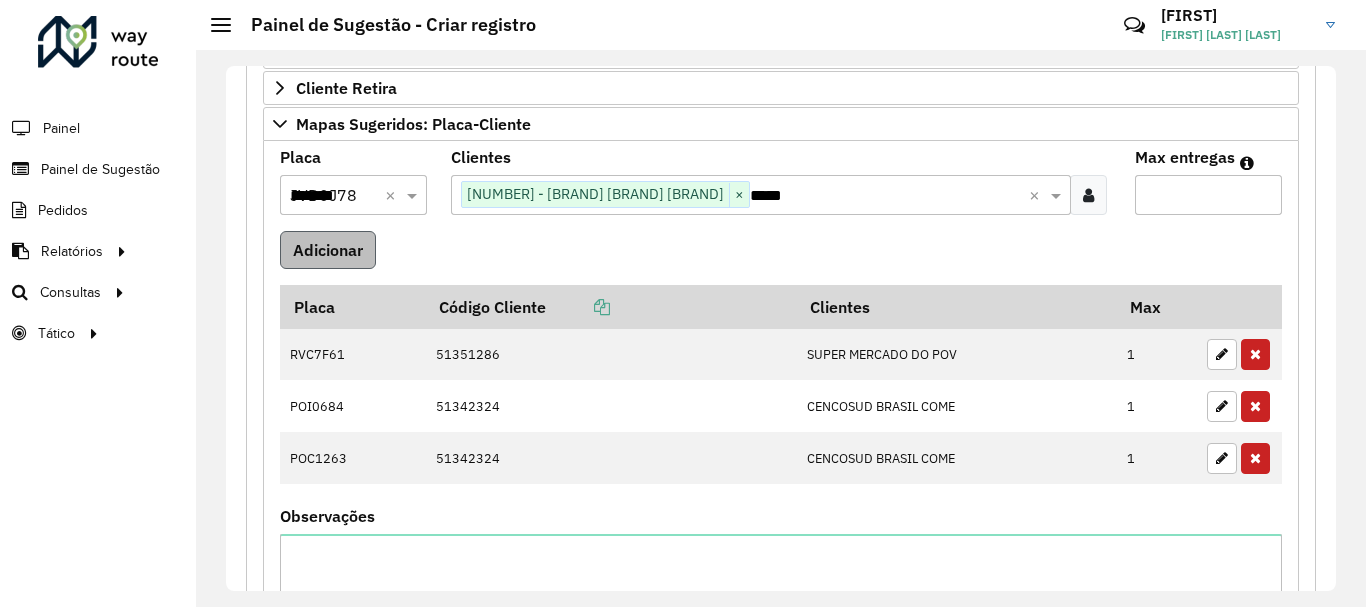 type on "*" 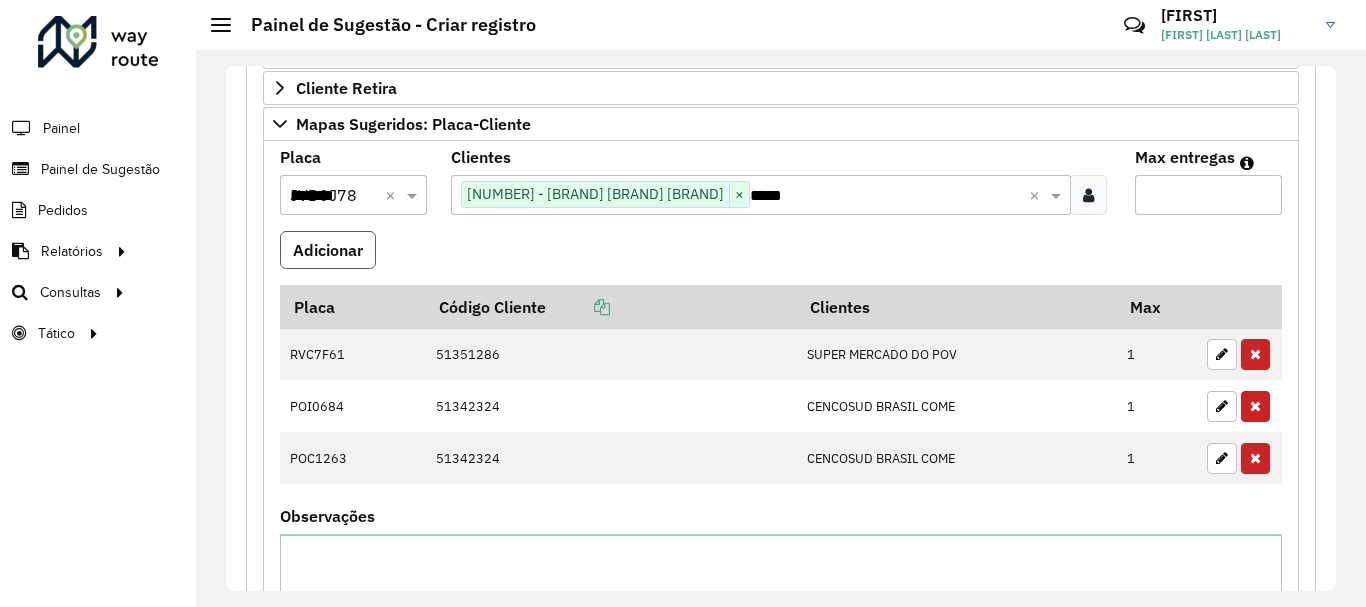 click on "Adicionar" at bounding box center (328, 250) 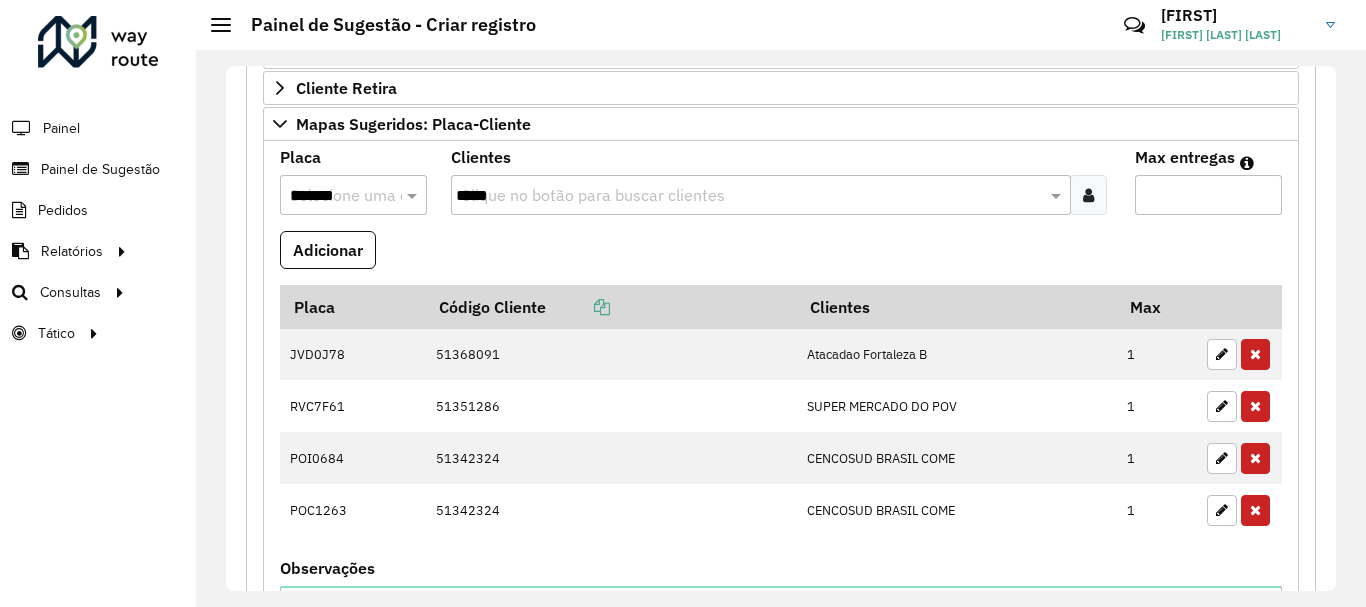 click on "*******" at bounding box center (333, 196) 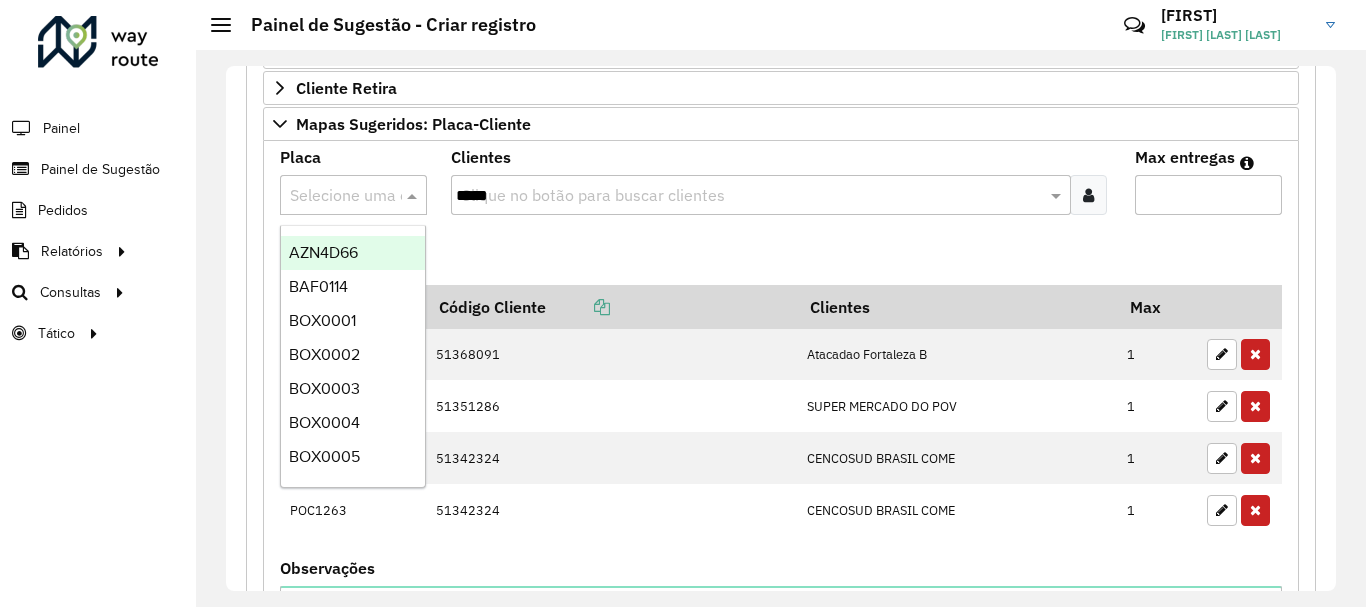paste on "*******" 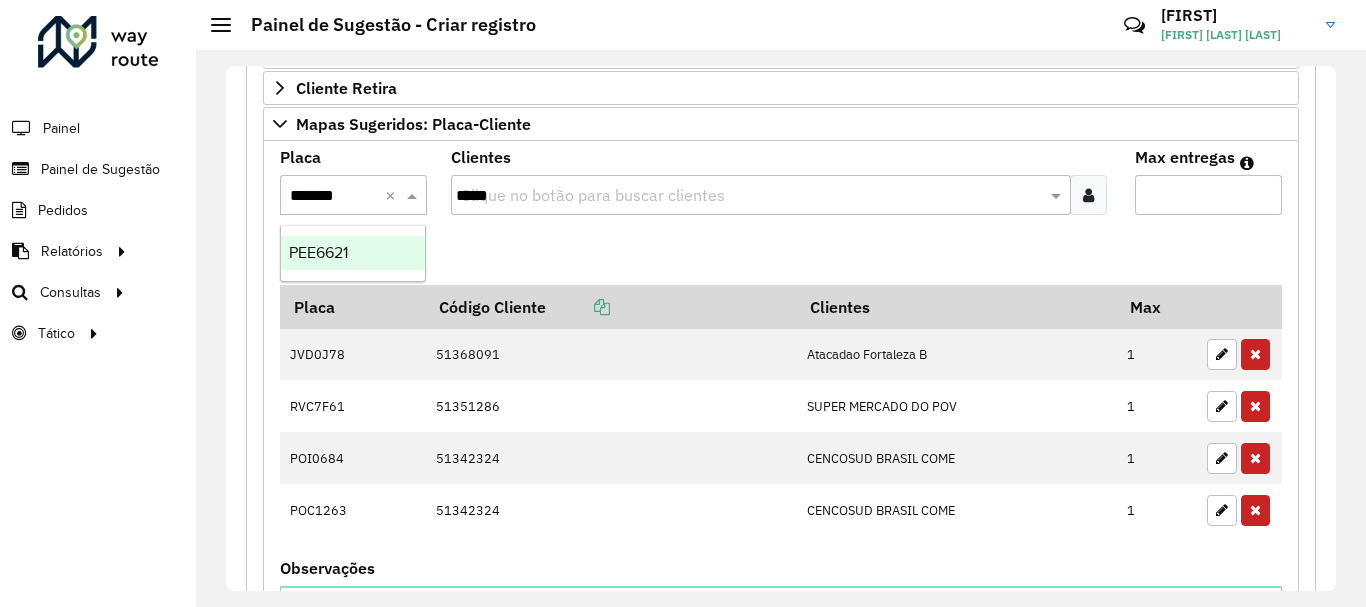 click on "PEE6621" at bounding box center (353, 253) 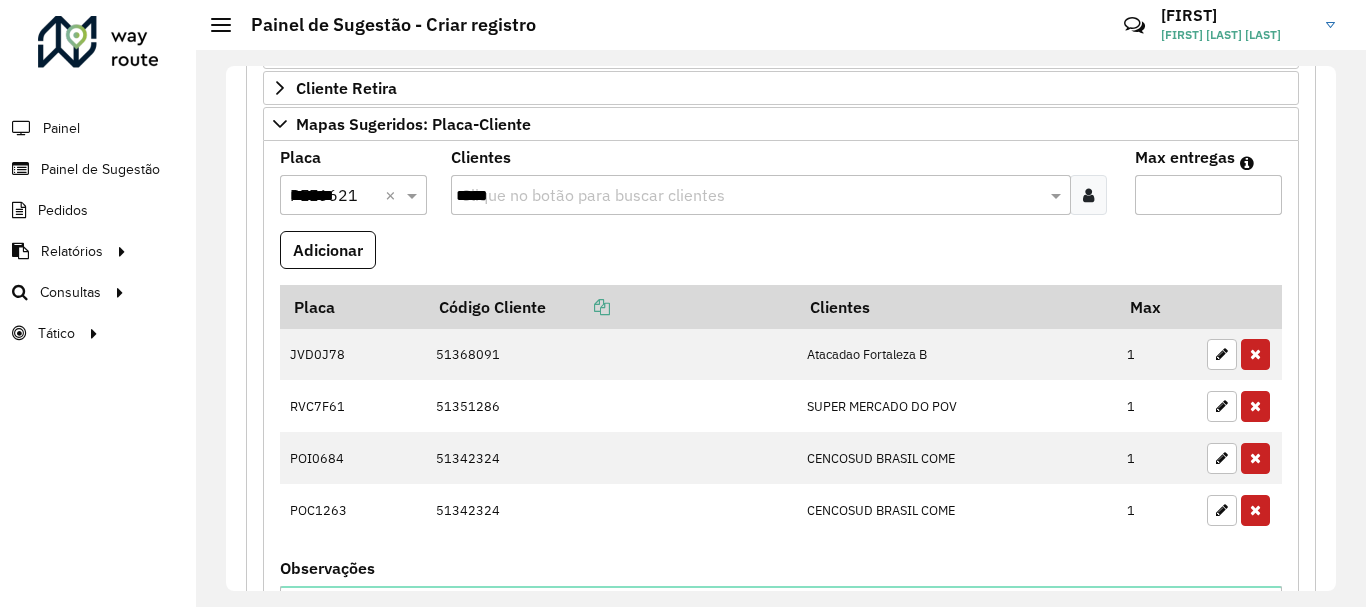 click on "*****" at bounding box center (751, 196) 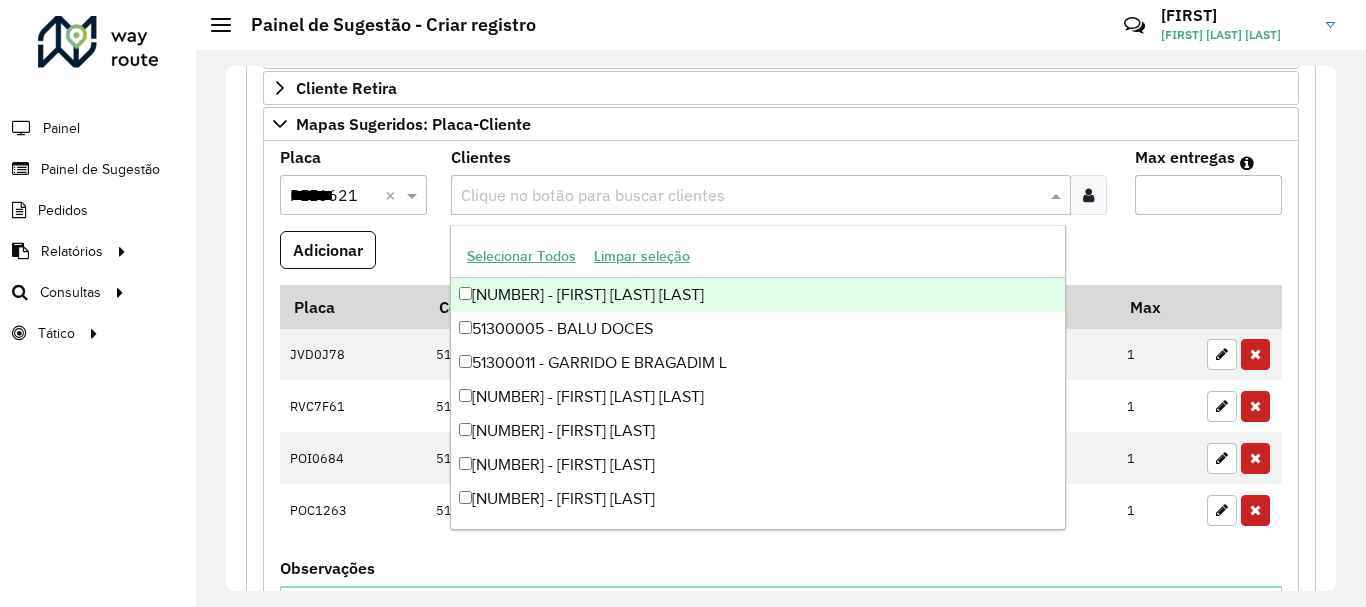 paste on "*****" 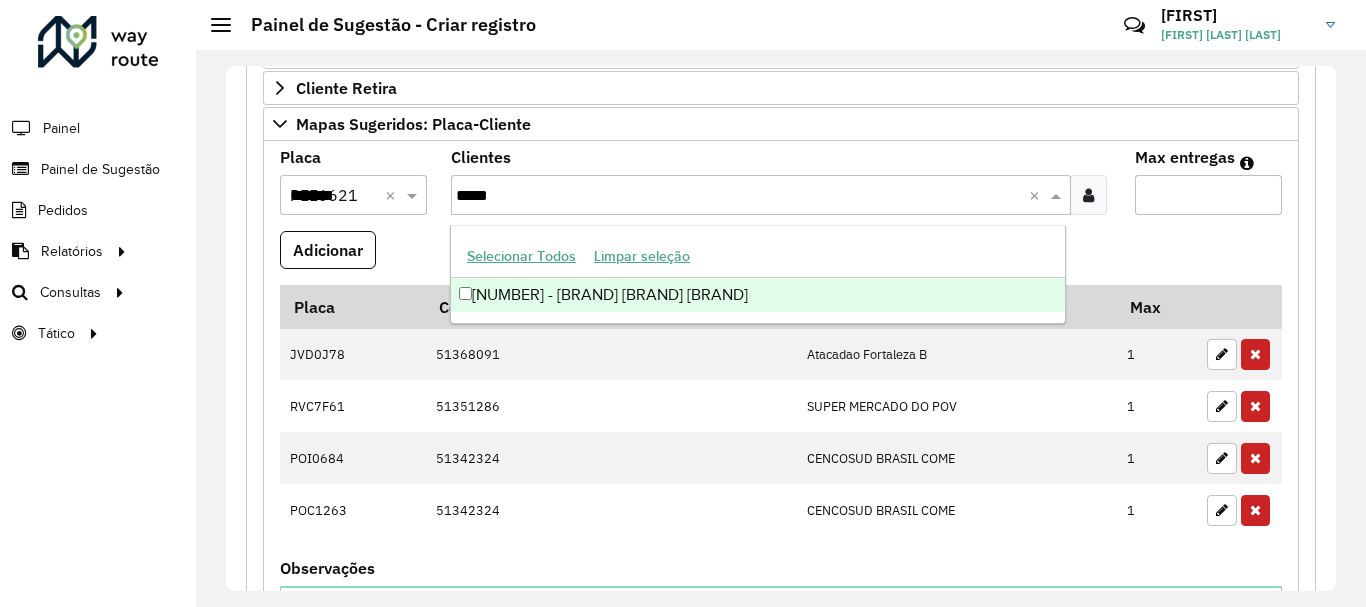 type on "*****" 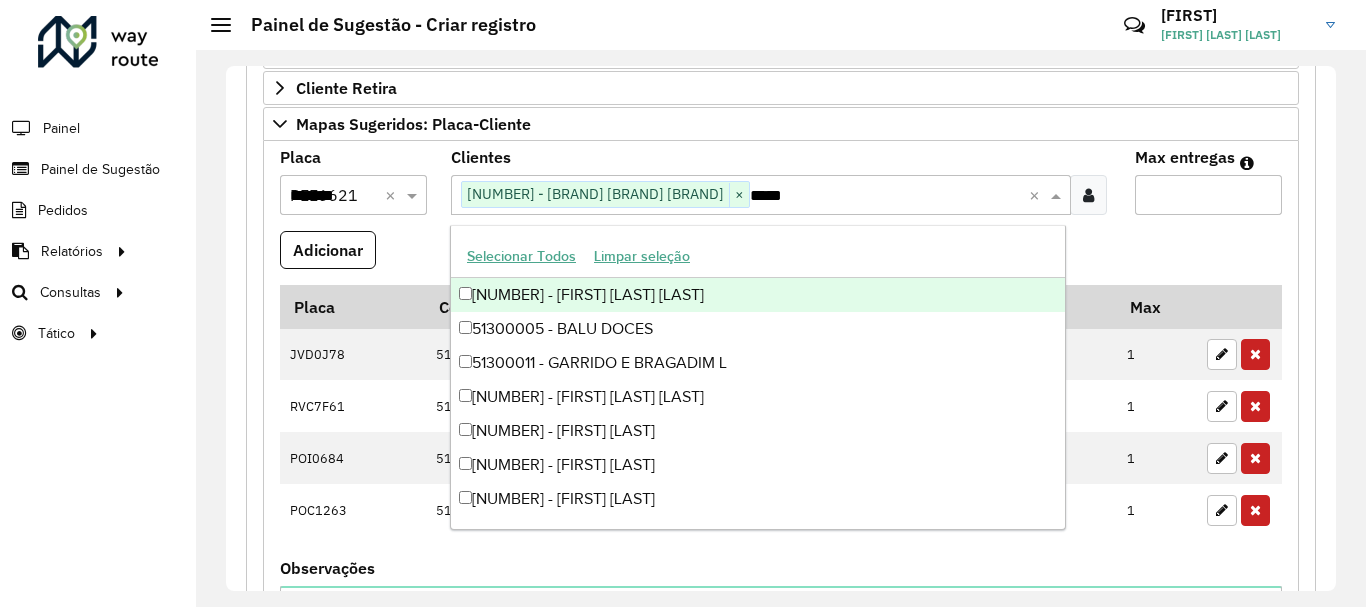 click on "*" at bounding box center (1208, 195) 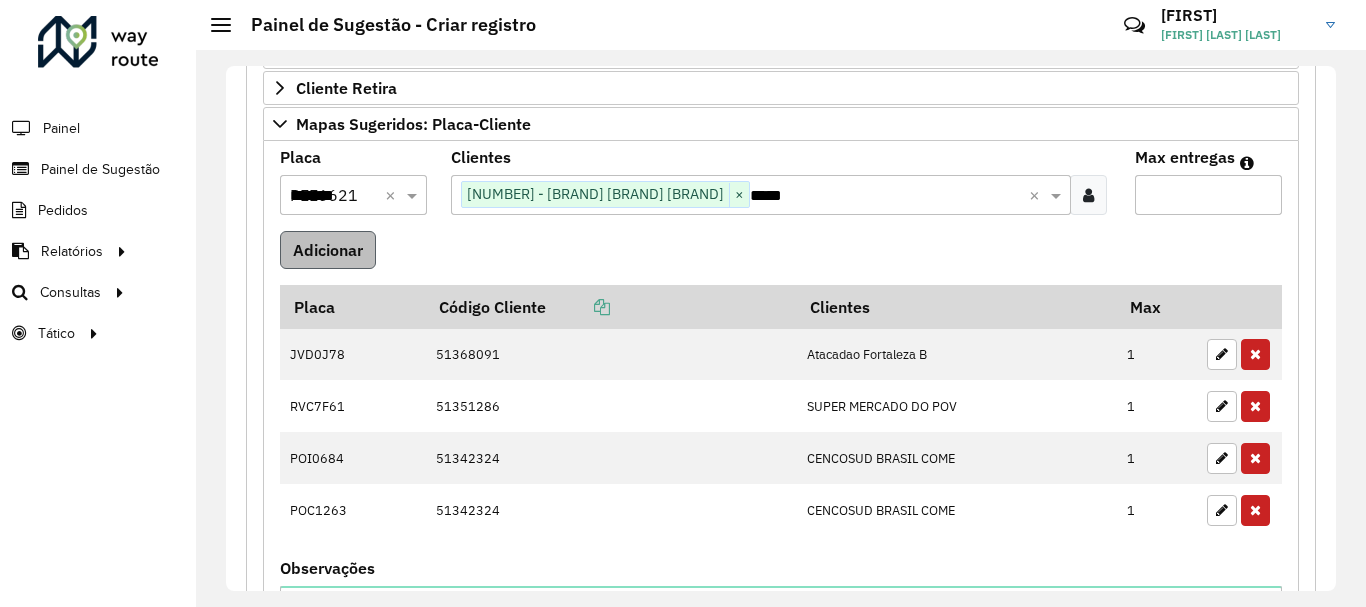 type on "*" 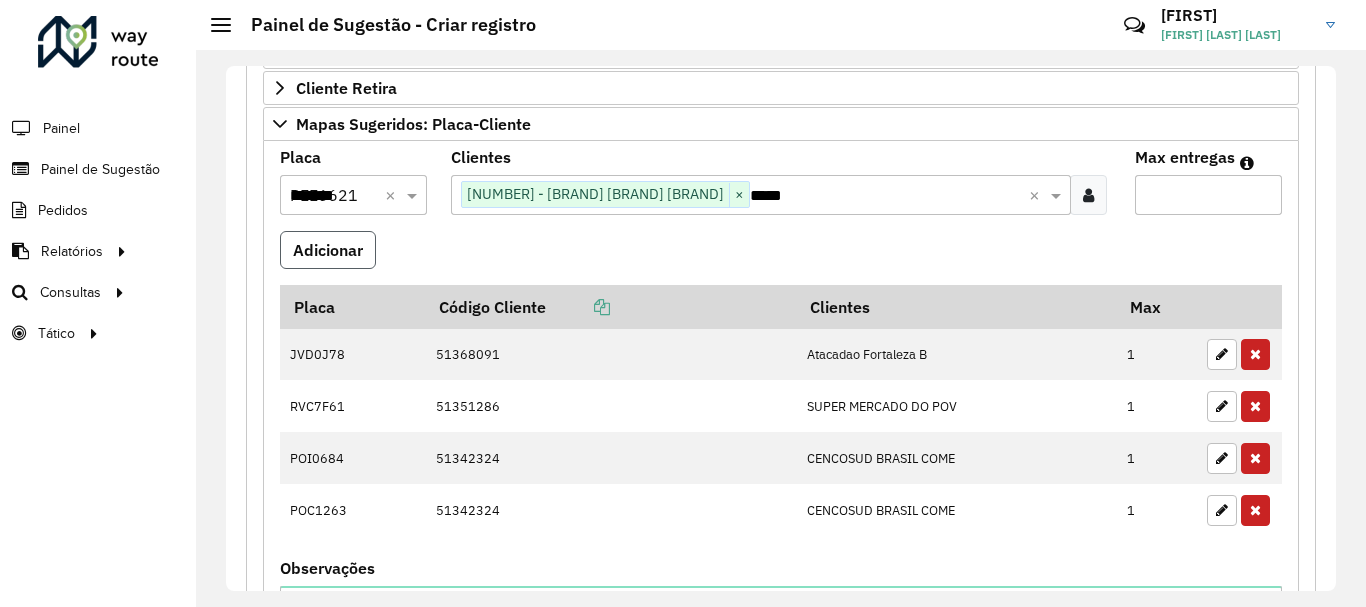 click on "Adicionar" at bounding box center (328, 250) 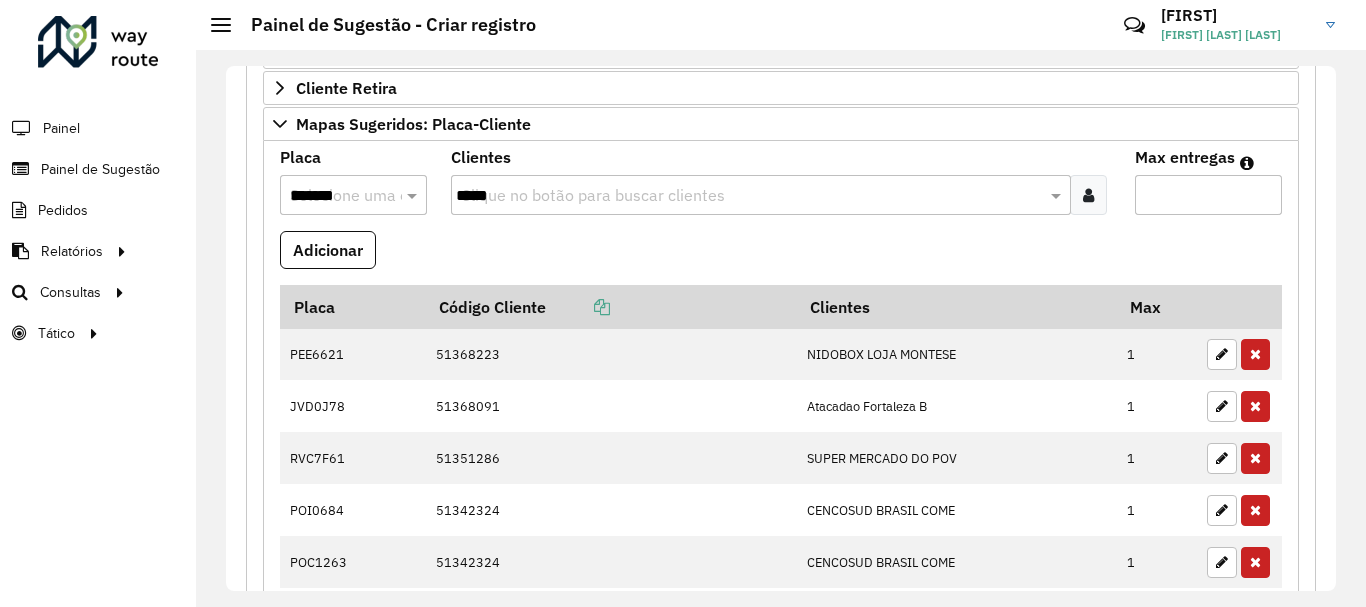 click on "*******" at bounding box center (333, 196) 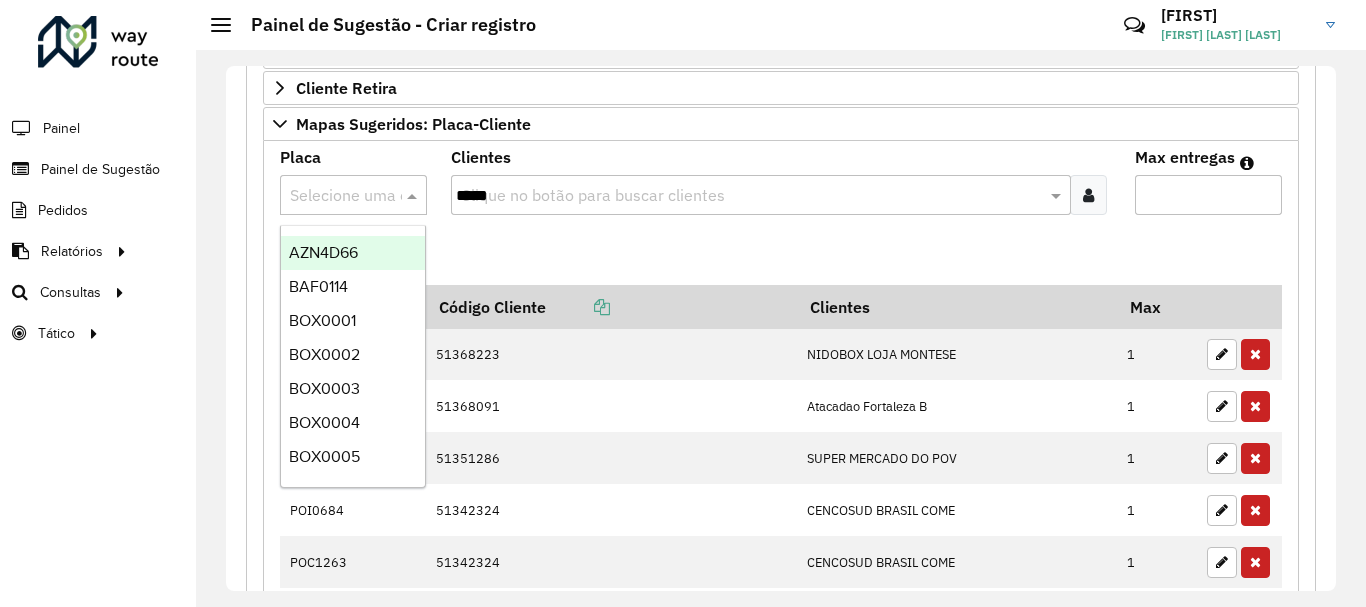 paste on "*******" 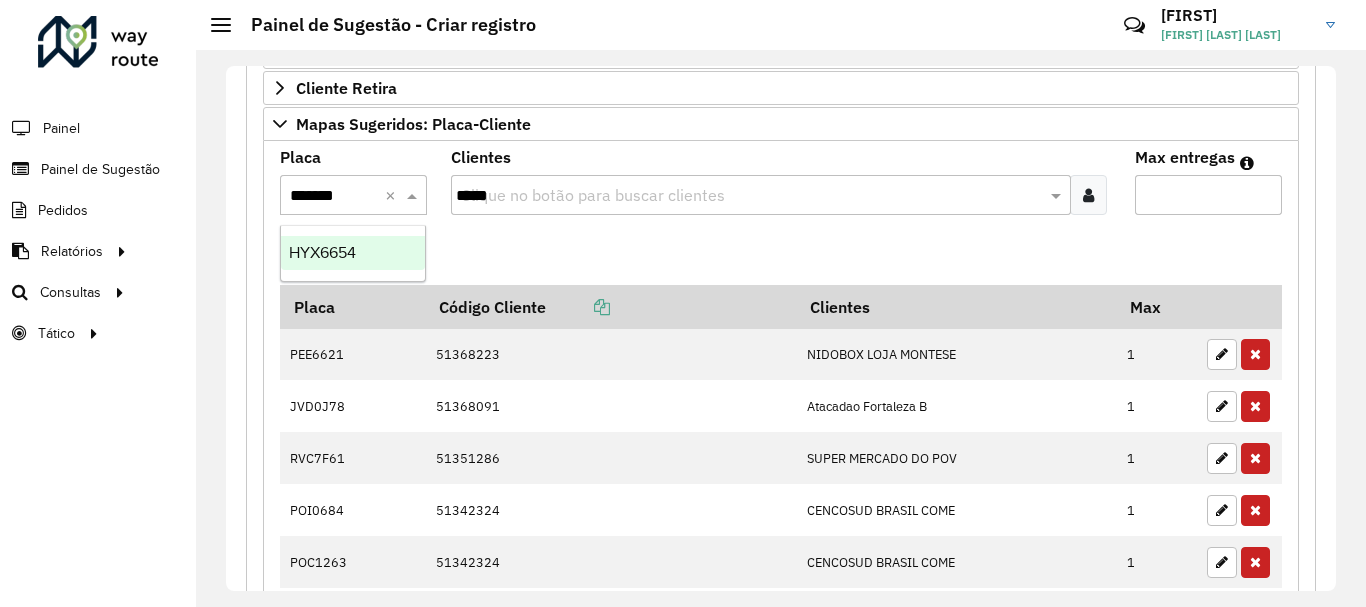 click on "HYX6654" at bounding box center (322, 252) 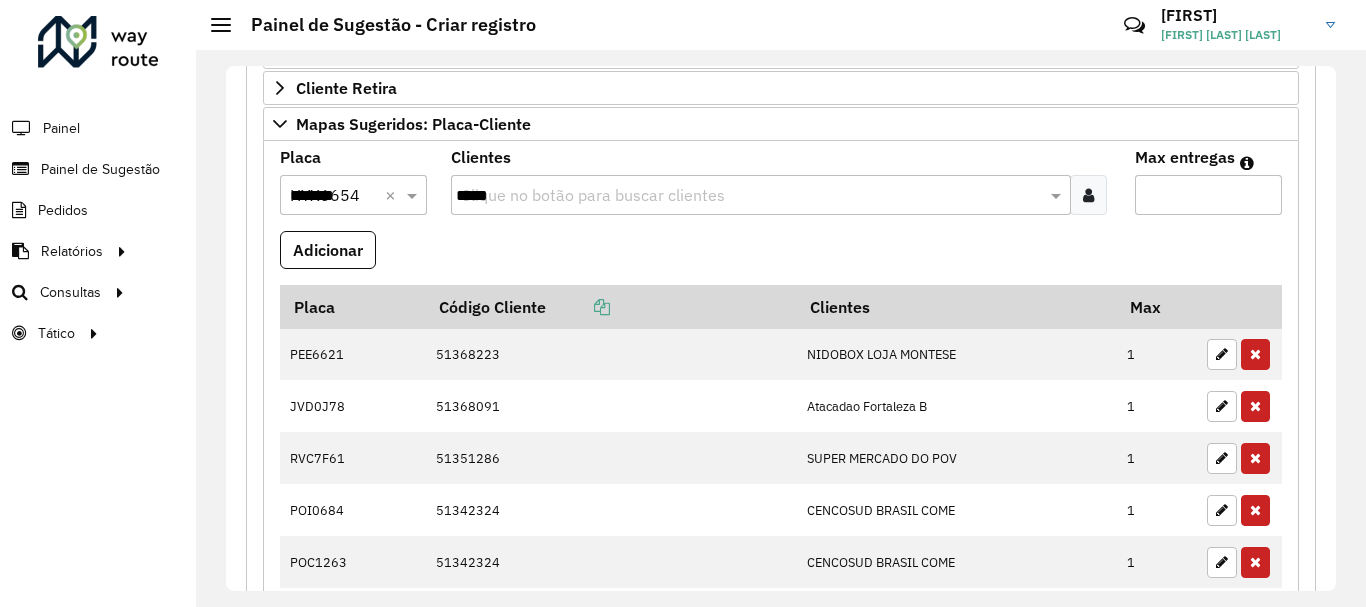 click on "*****" at bounding box center (751, 196) 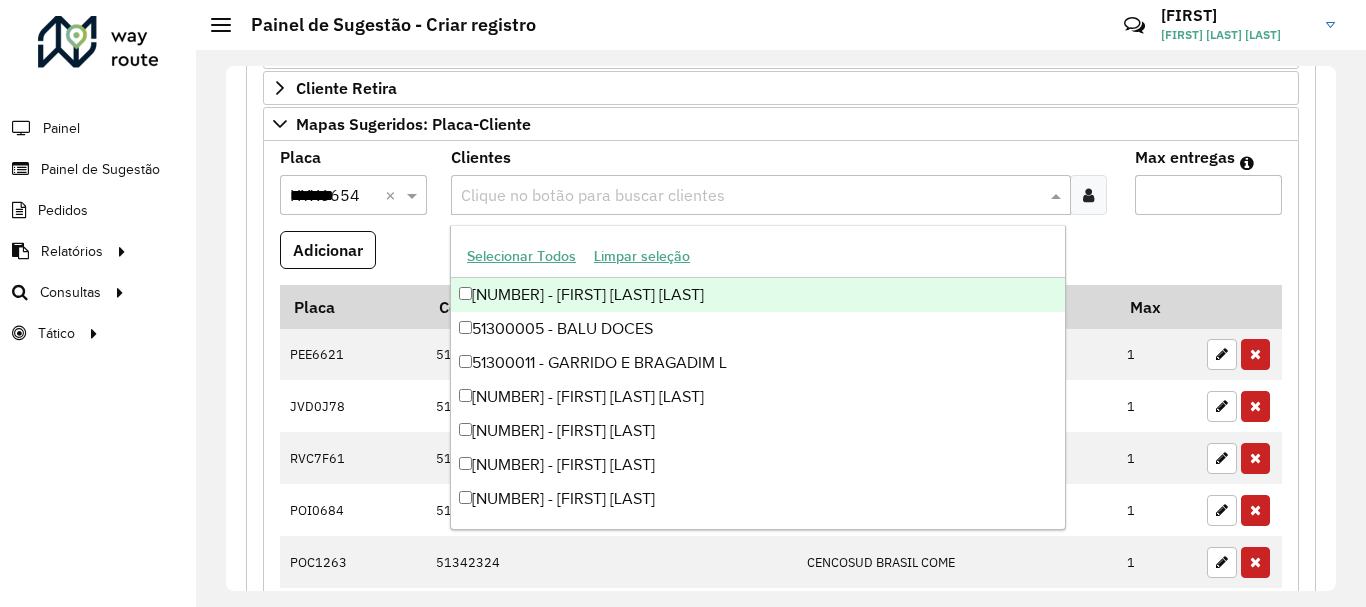 paste on "*****" 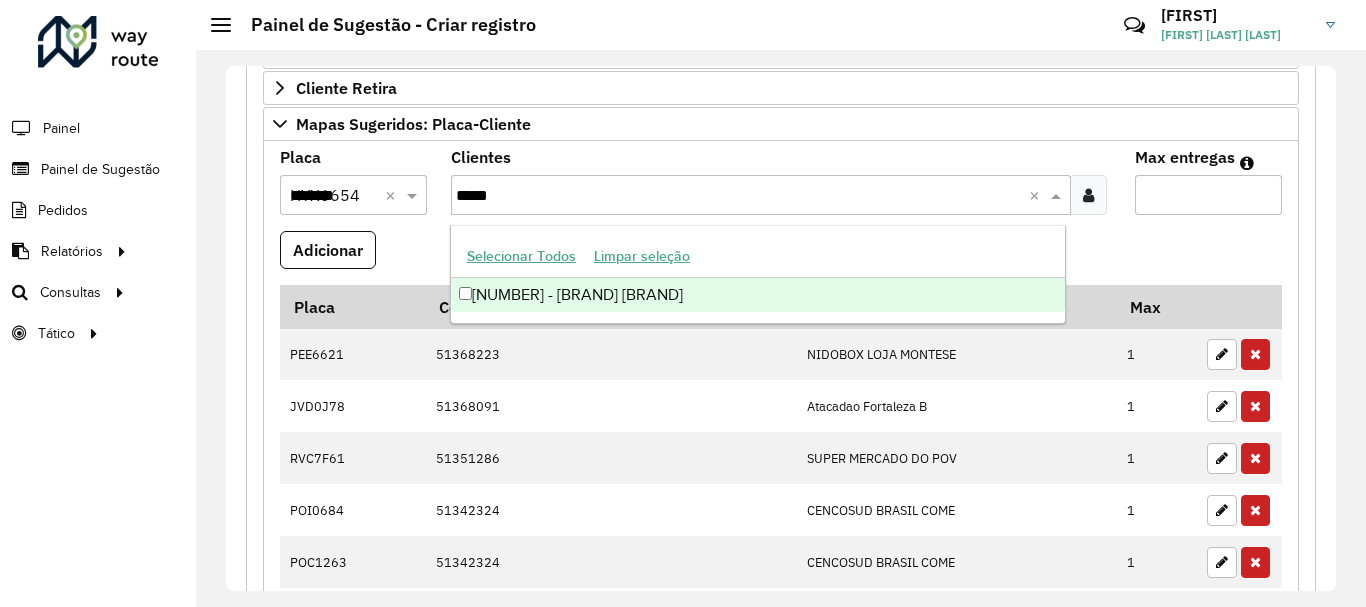 type on "*****" 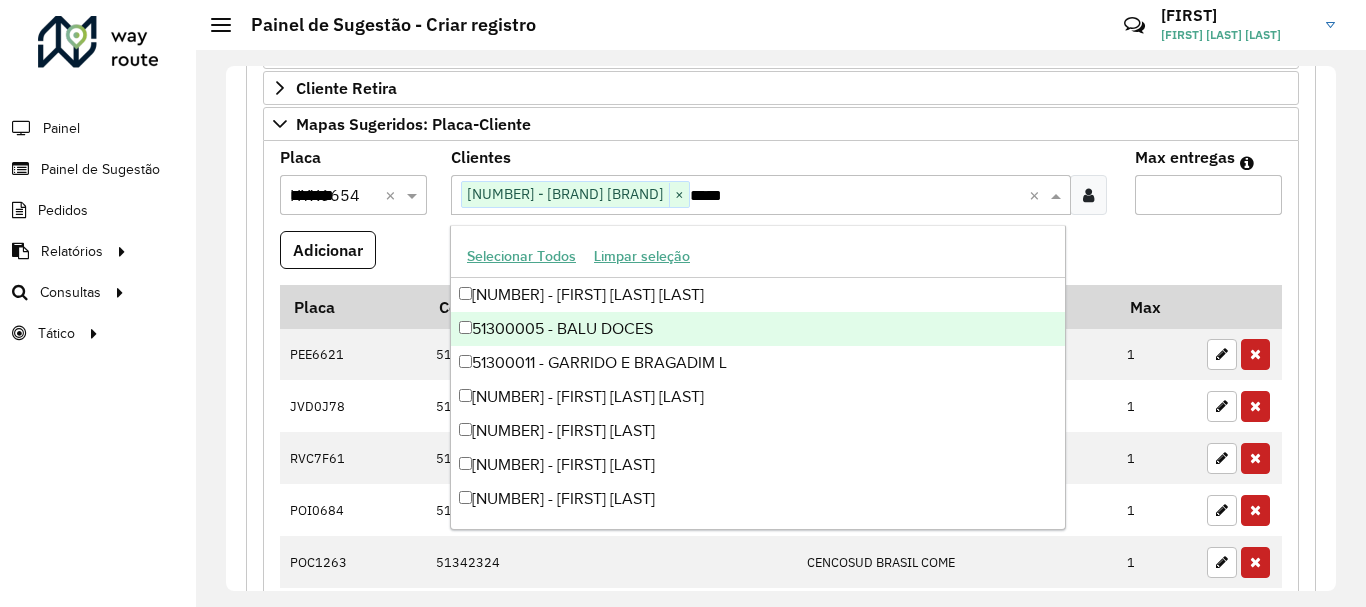 click on "*****" at bounding box center (859, 196) 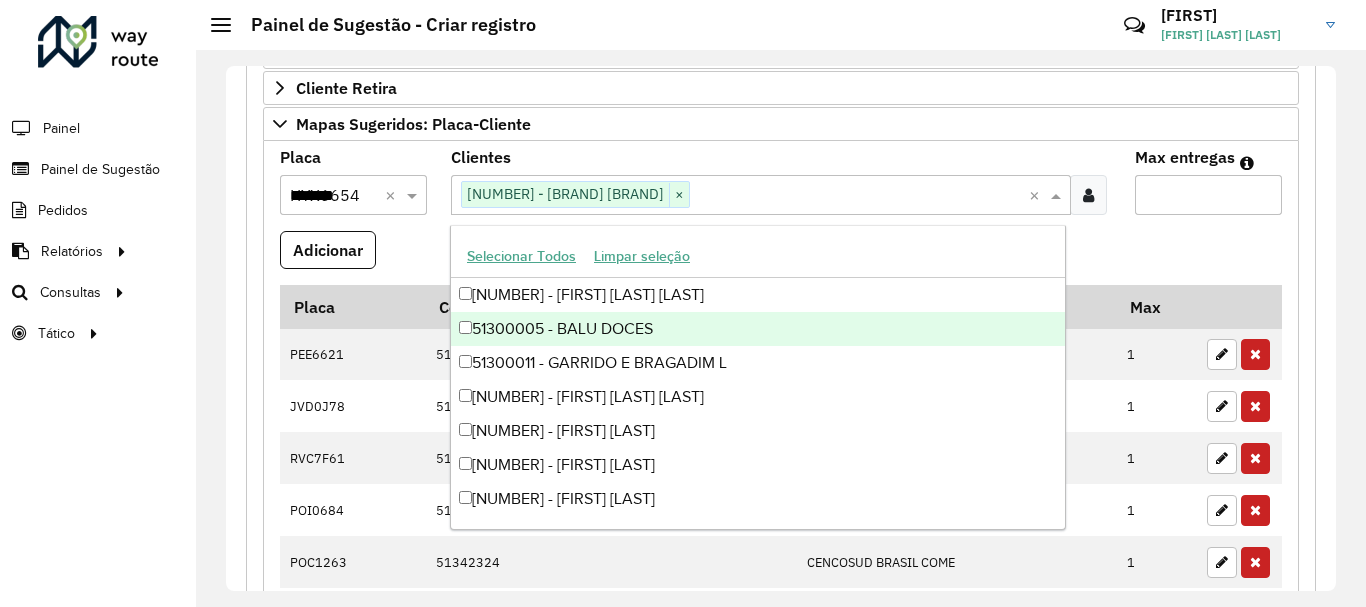 paste on "*****" 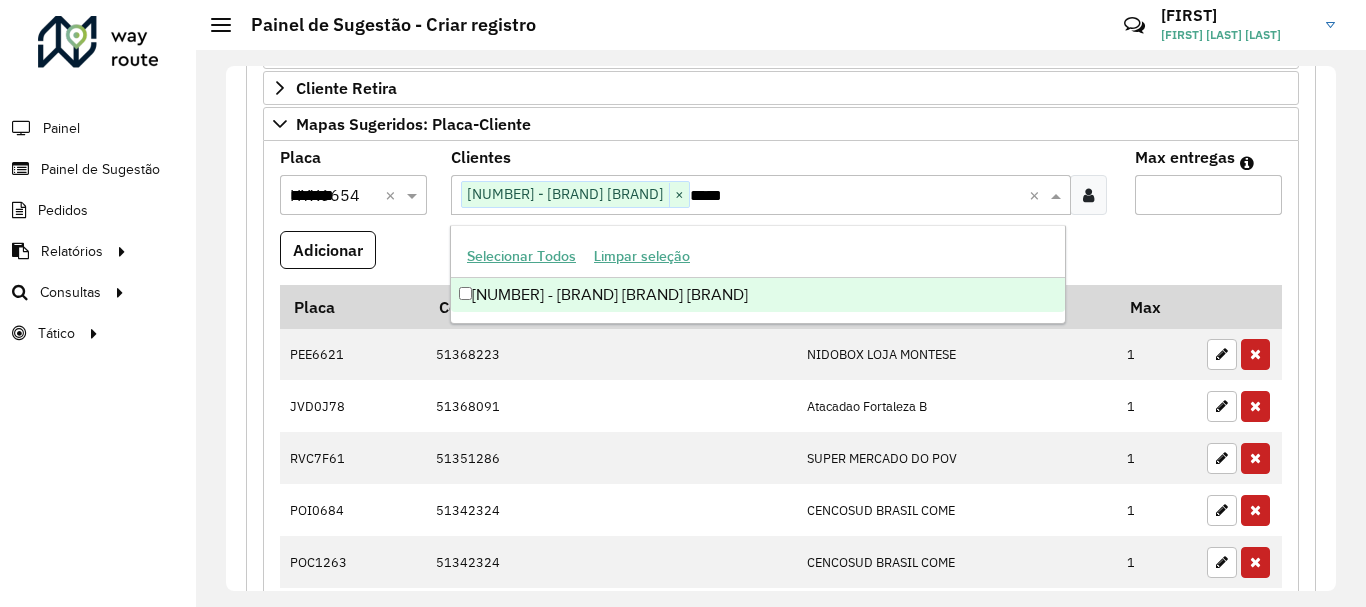 type on "*****" 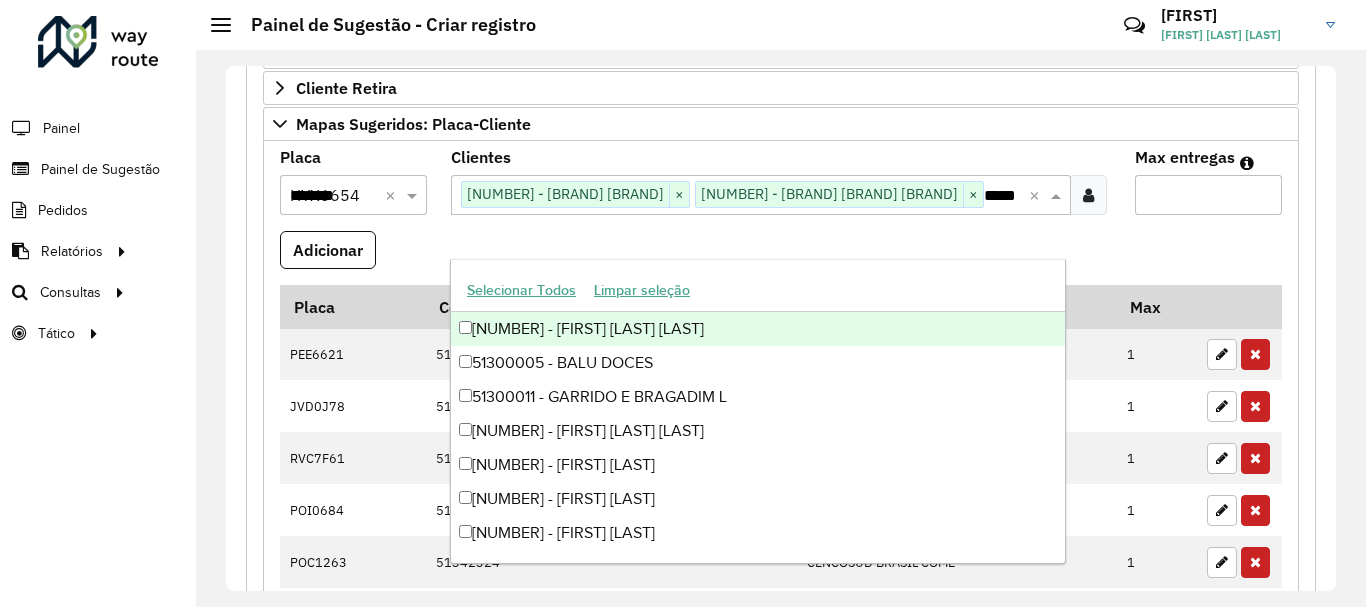 click on "*" at bounding box center (1208, 195) 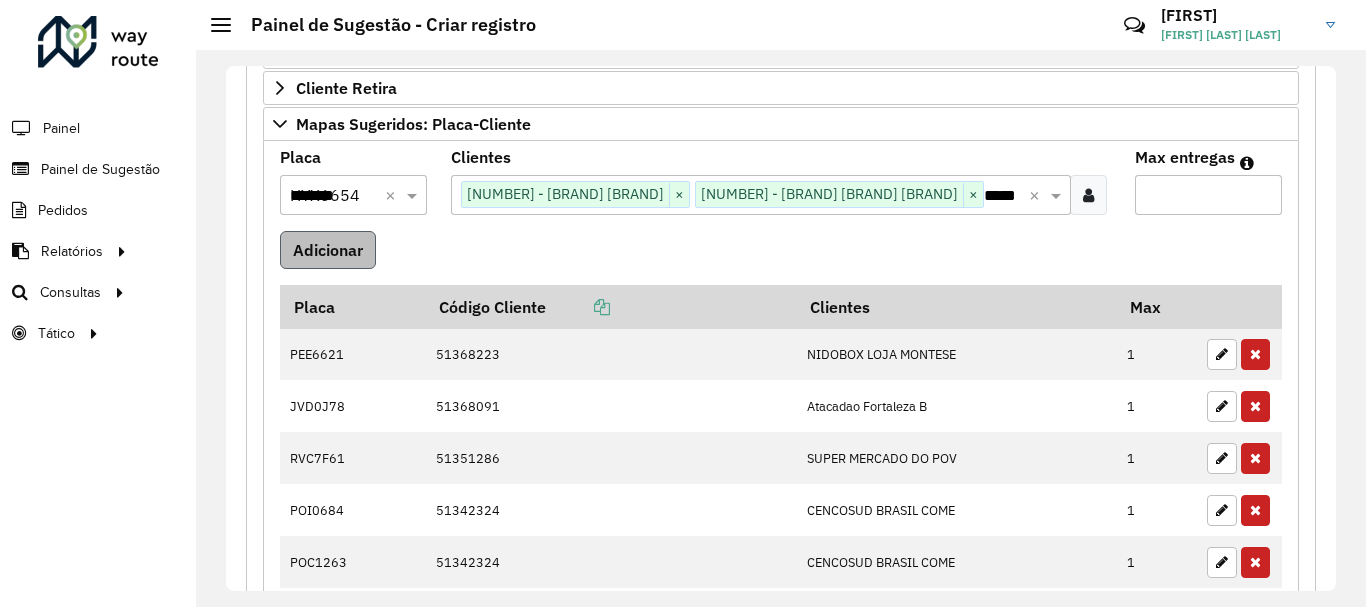 type on "*" 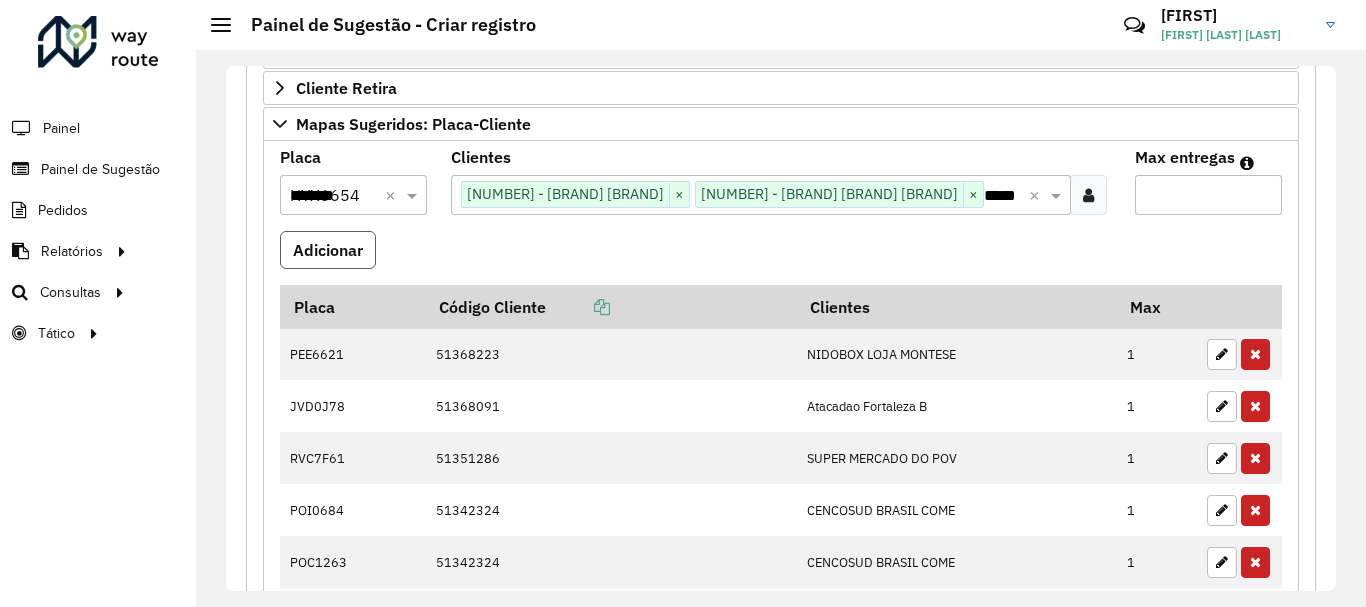 click on "Adicionar" at bounding box center (328, 250) 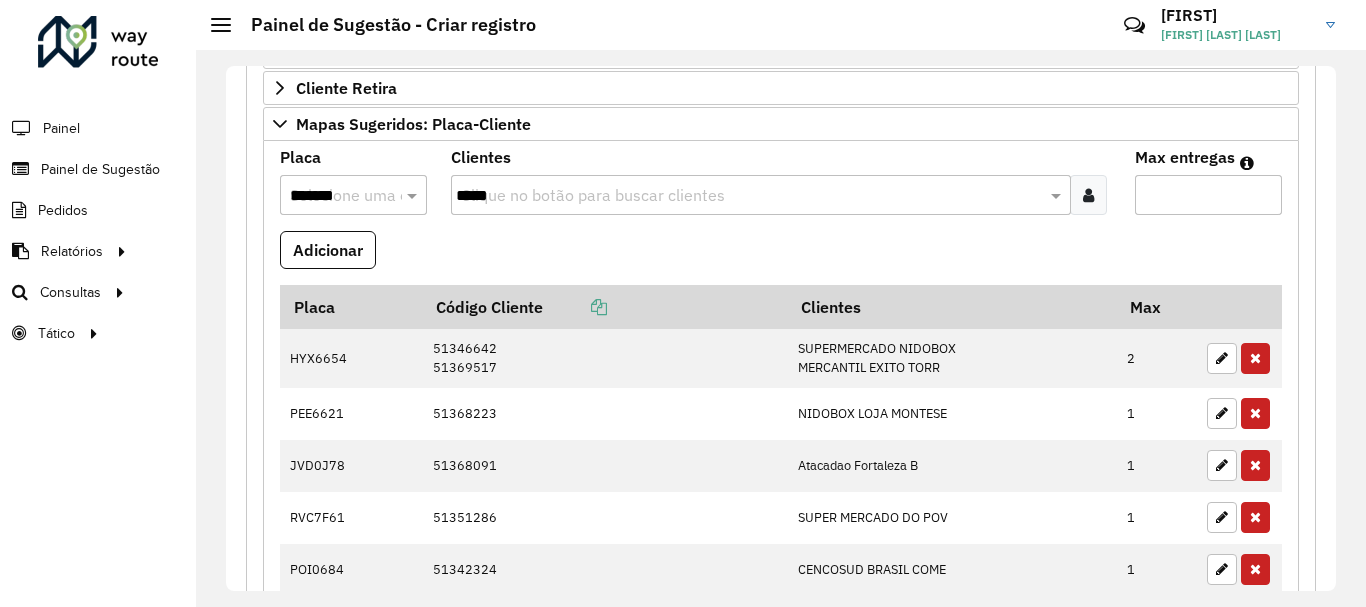 click on "*******" at bounding box center [333, 196] 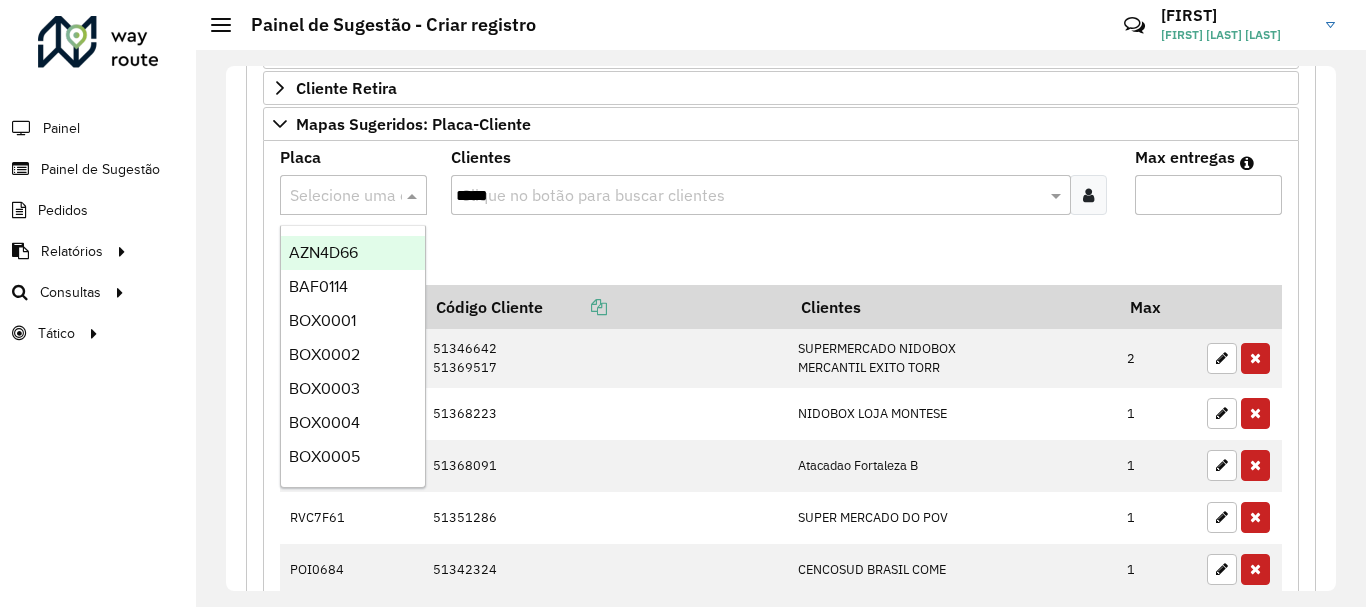 paste on "*******" 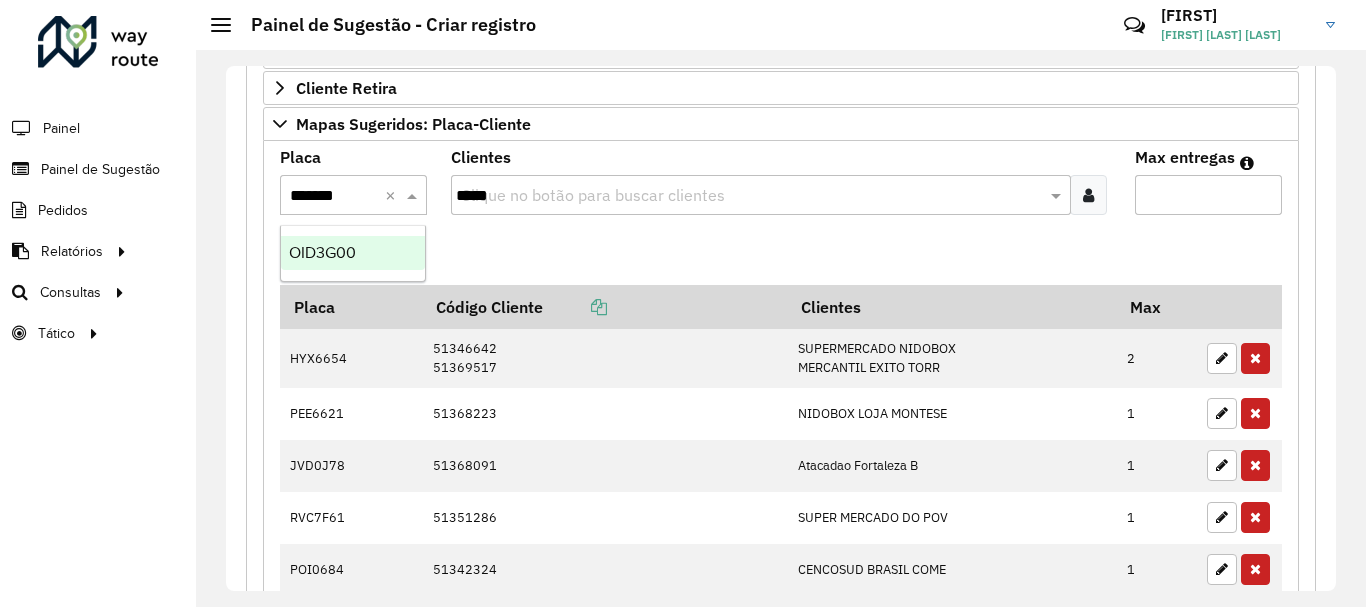 click on "OID3G00" at bounding box center (322, 252) 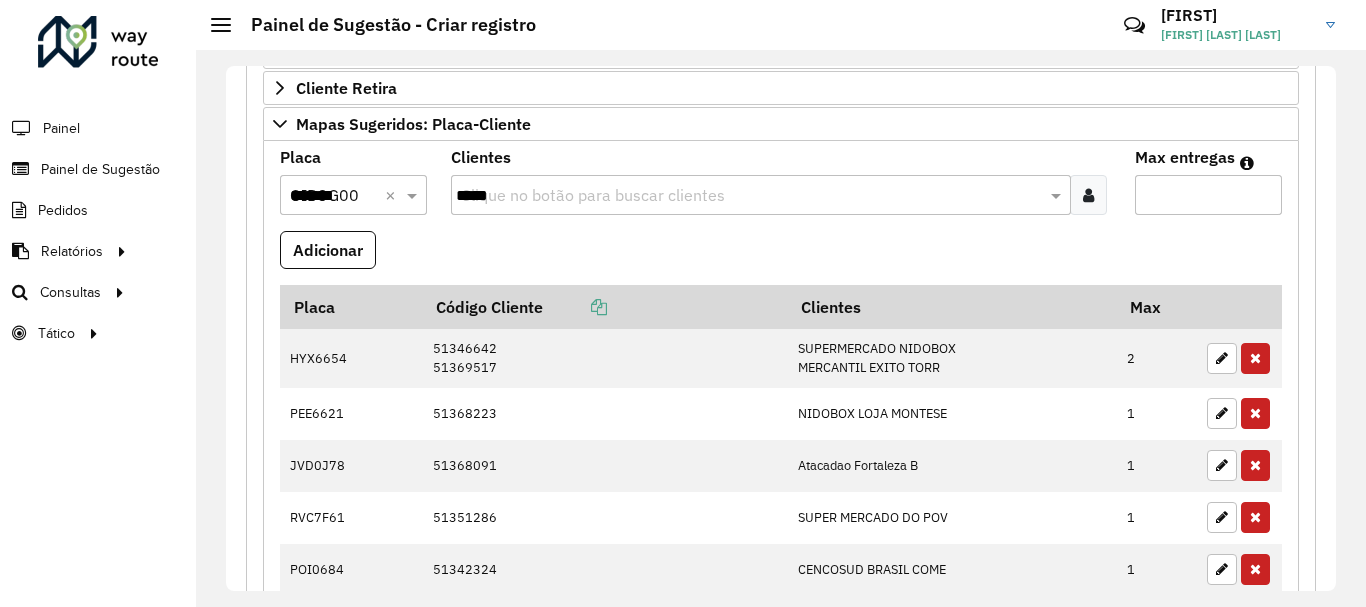 click on "*****" at bounding box center (751, 196) 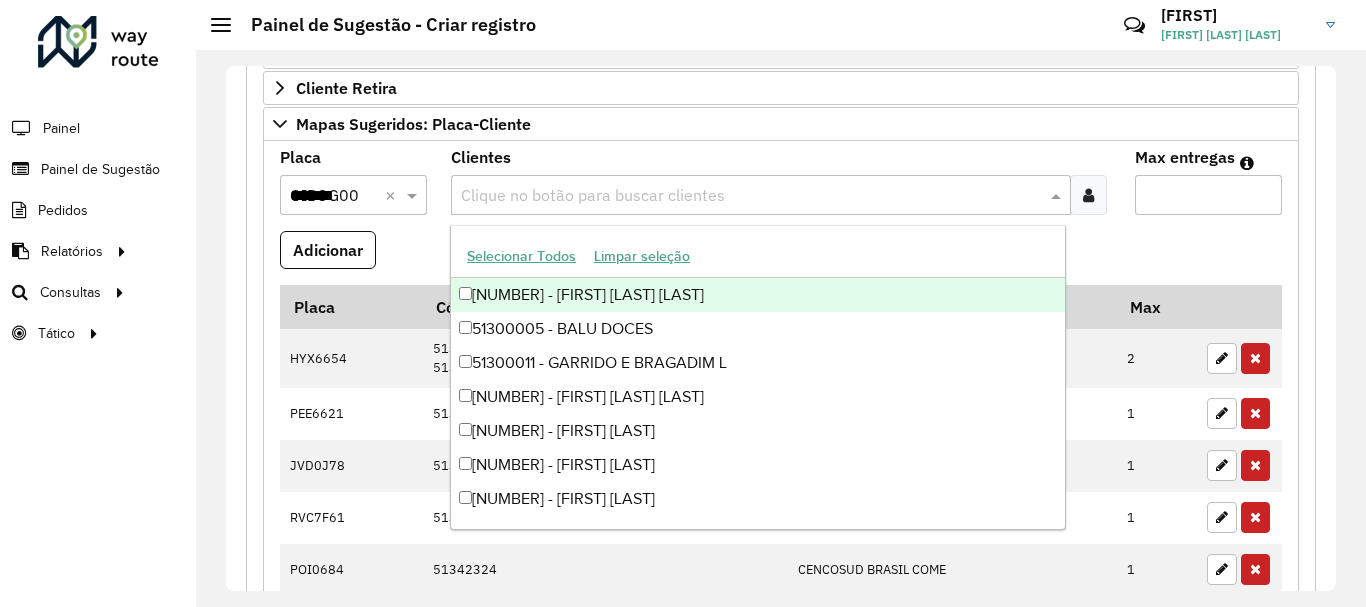 paste on "*****" 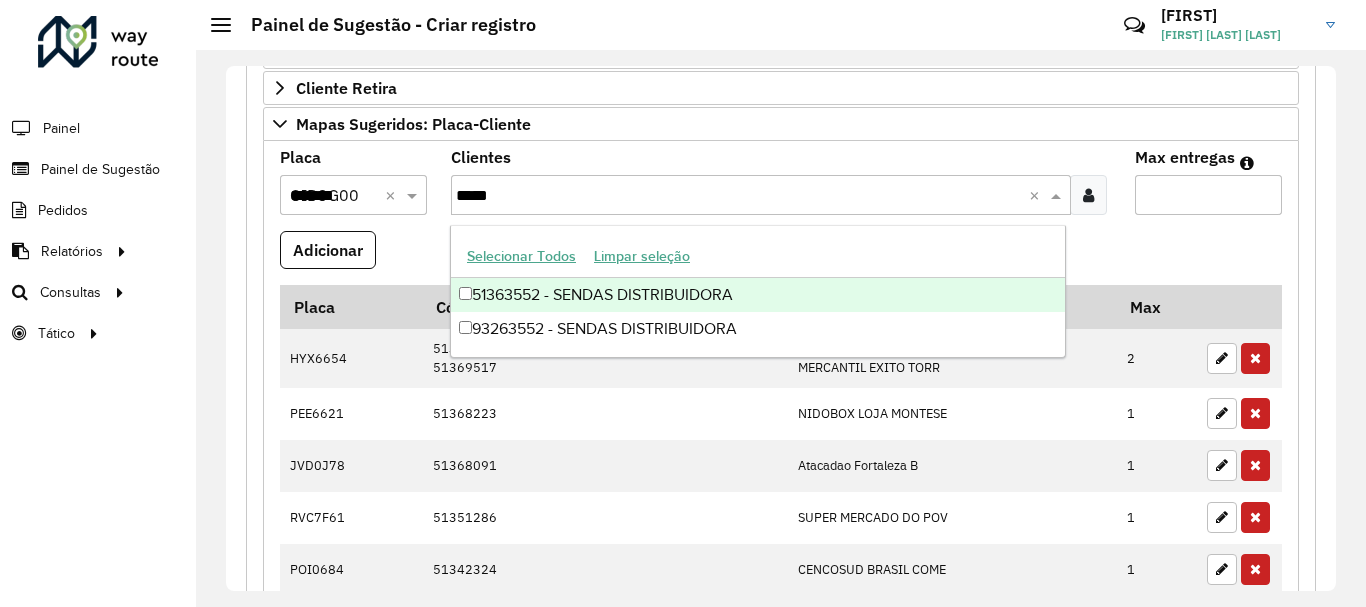 type on "*****" 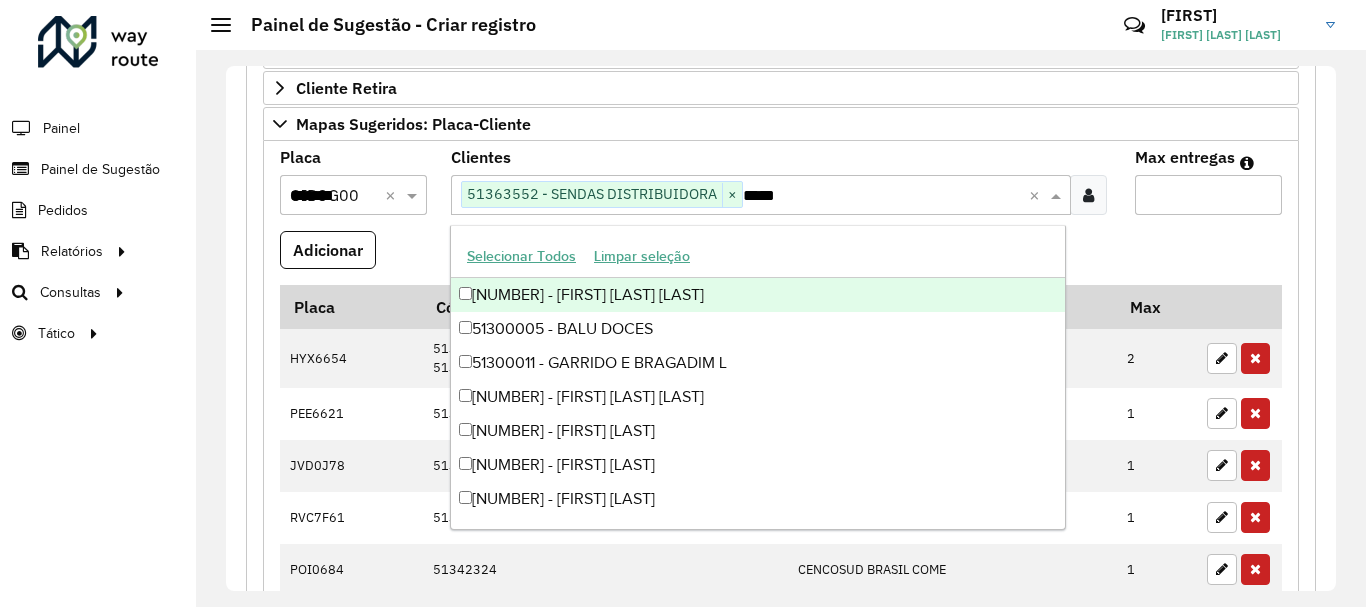 click on "*" at bounding box center (1208, 195) 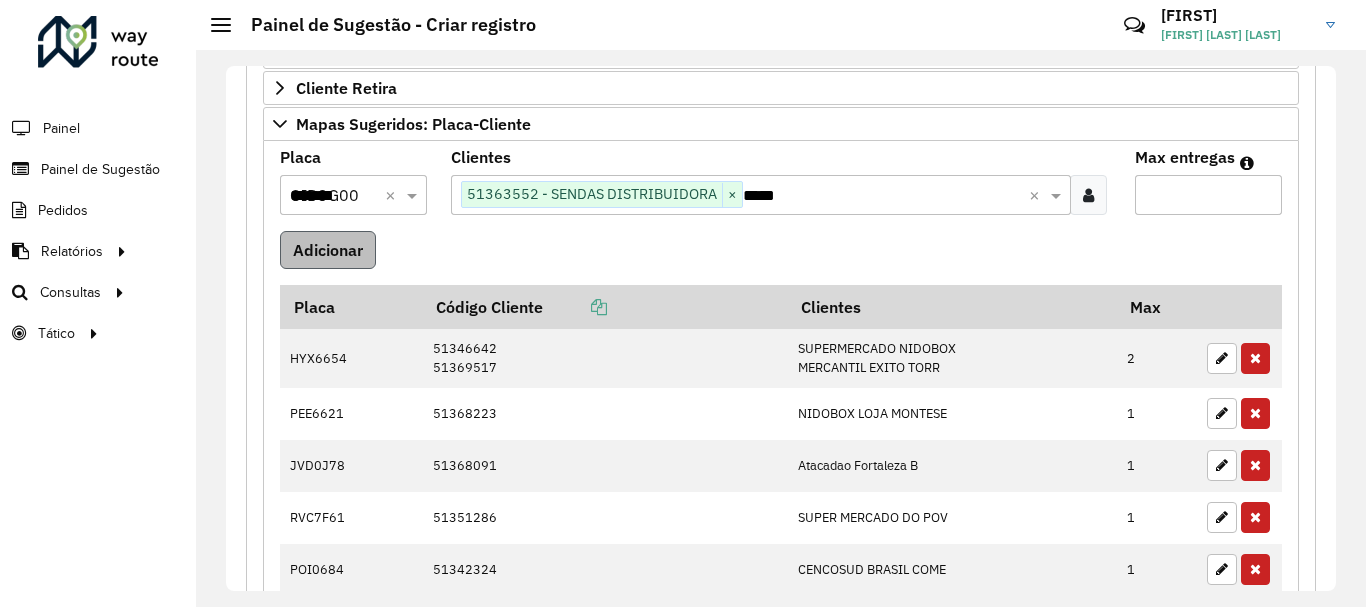 type on "*" 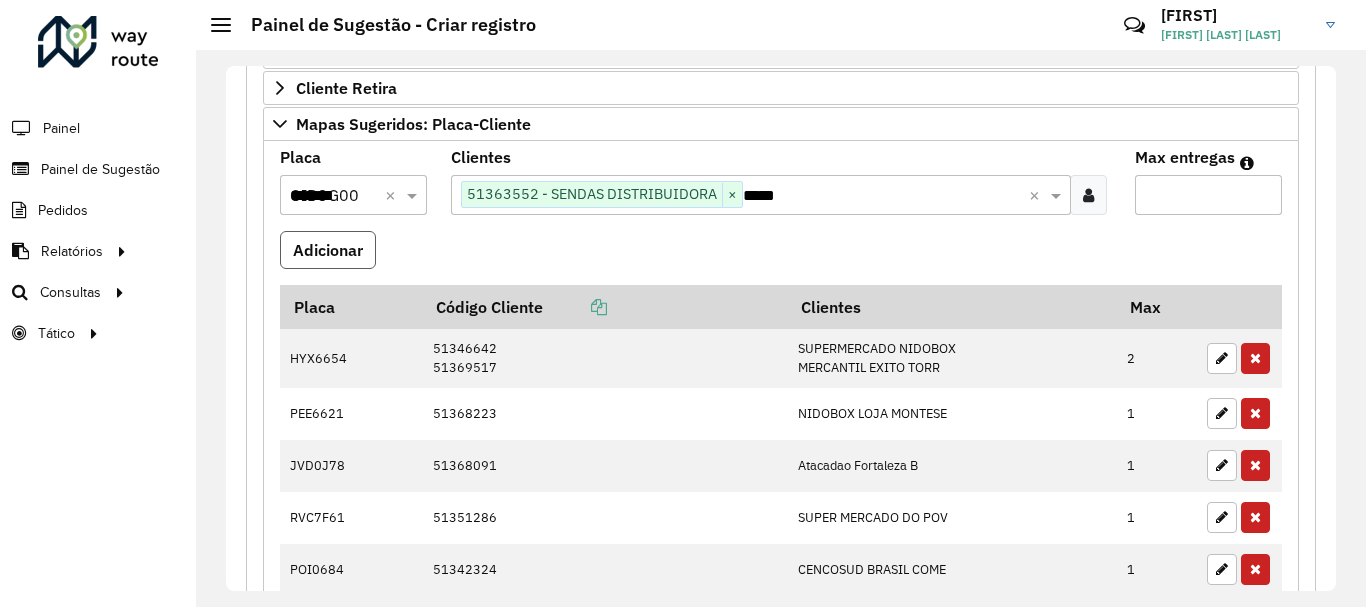 click on "Adicionar" at bounding box center (328, 250) 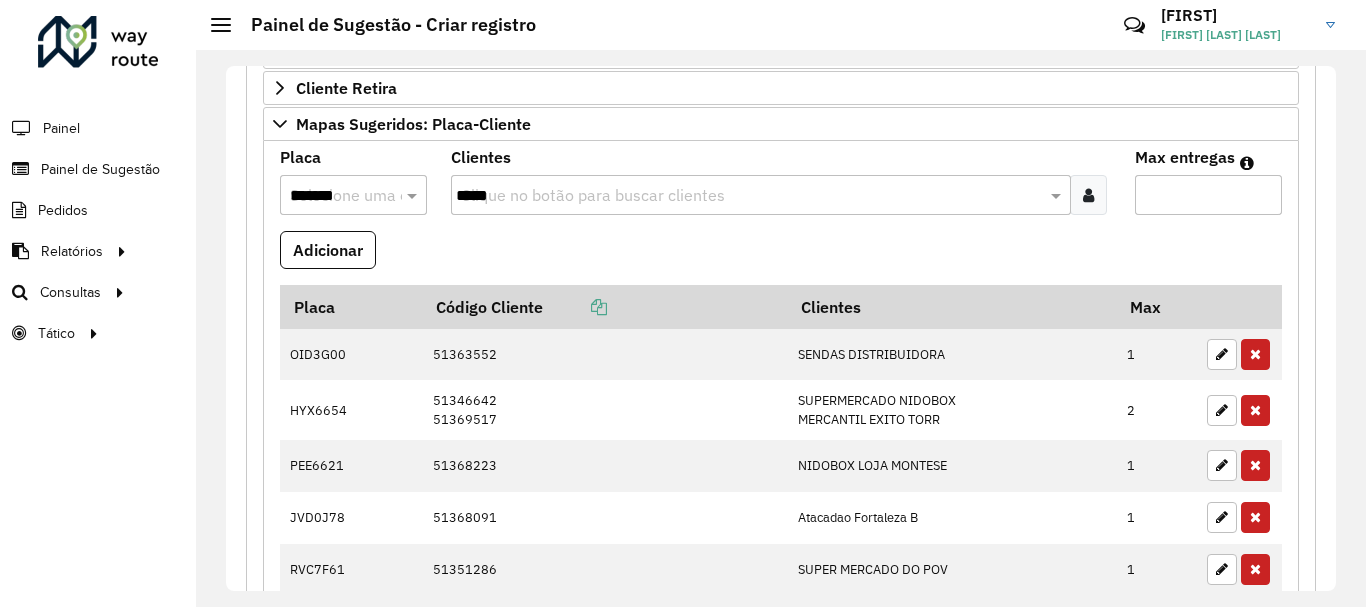 click on "*******" at bounding box center (333, 196) 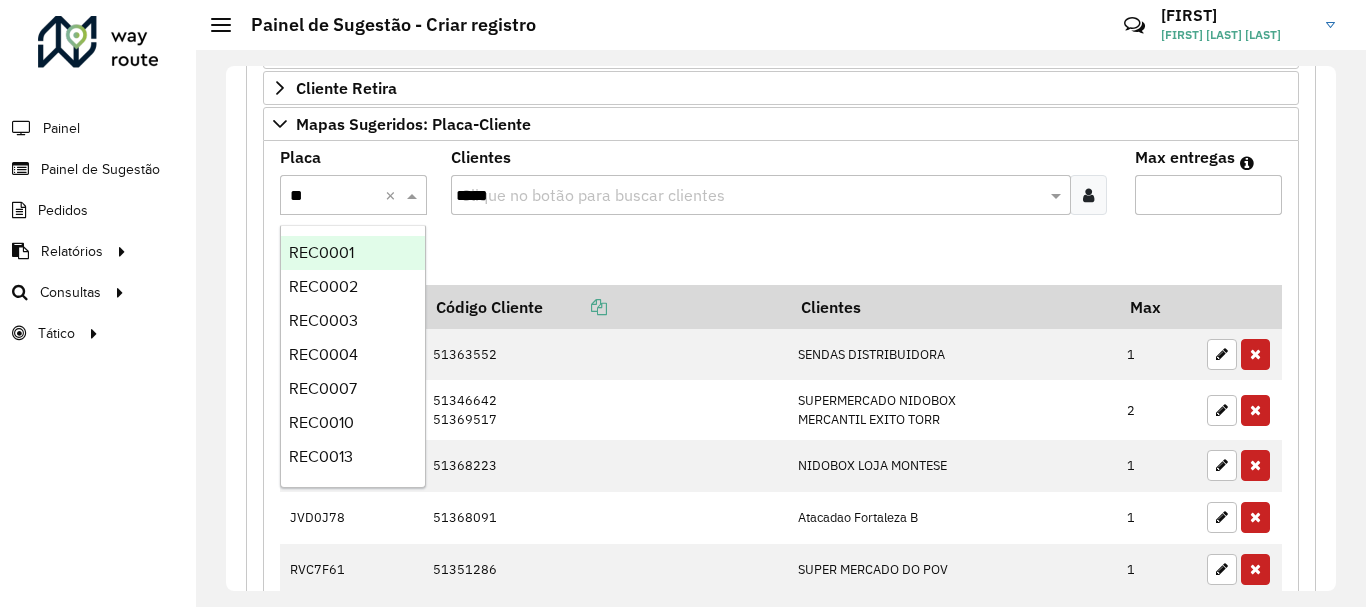 type on "***" 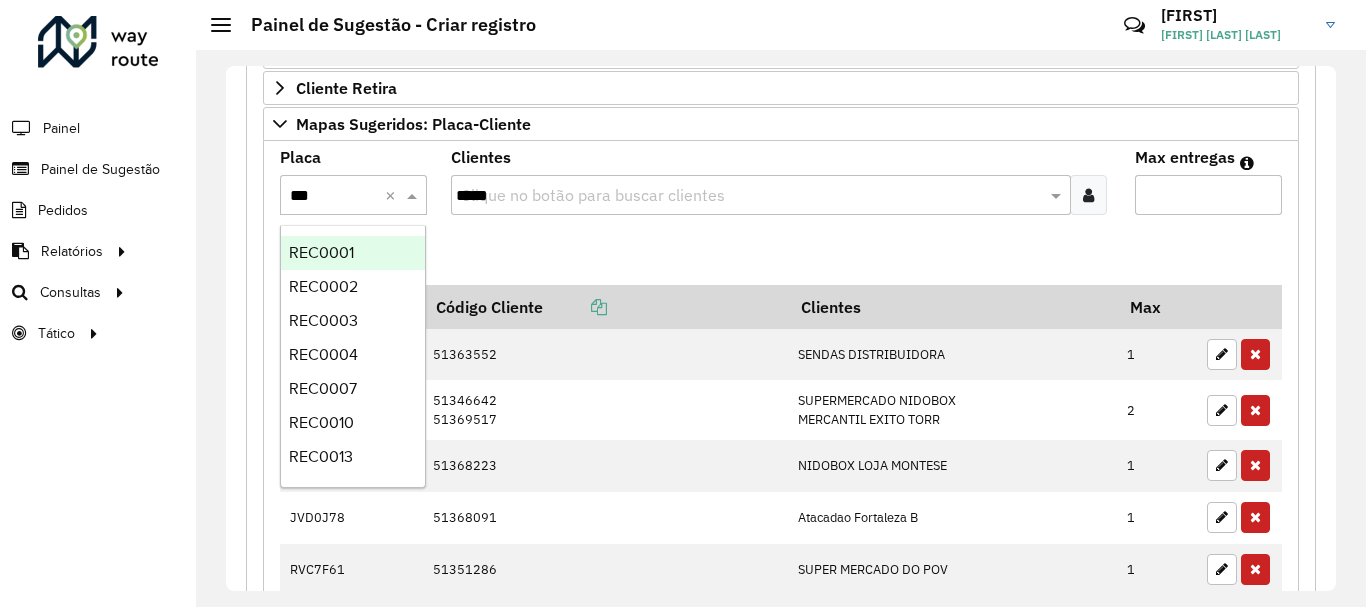 click on "REC0001" at bounding box center (321, 252) 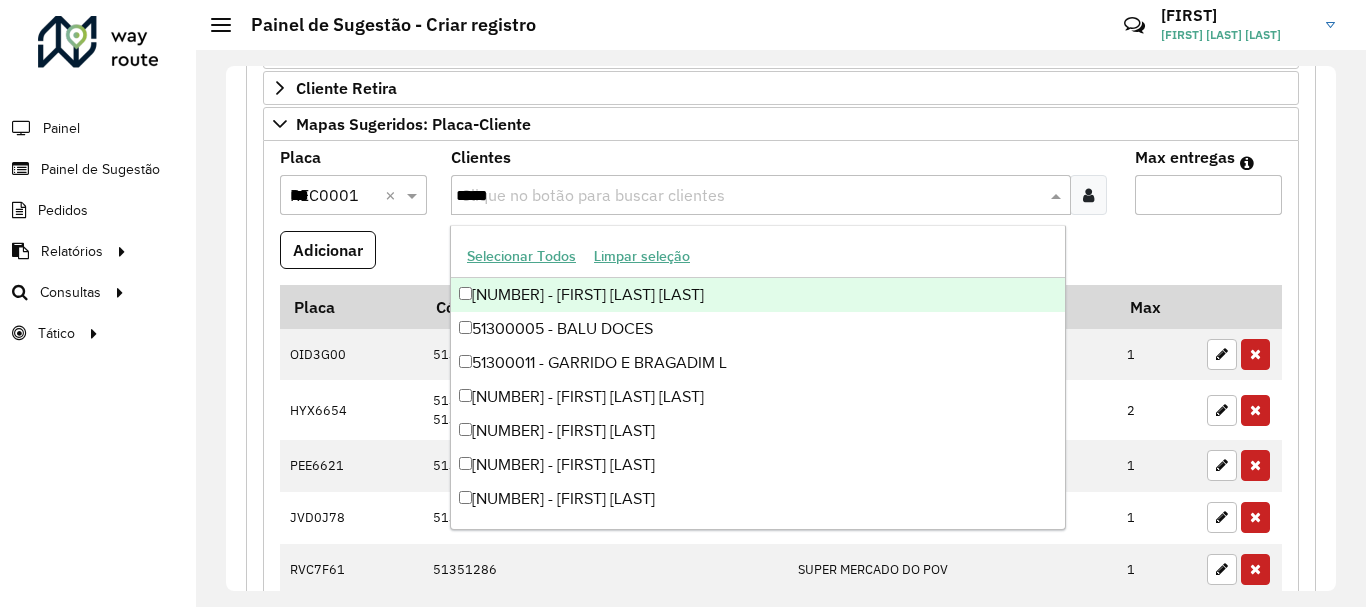 click on "*****" at bounding box center [751, 196] 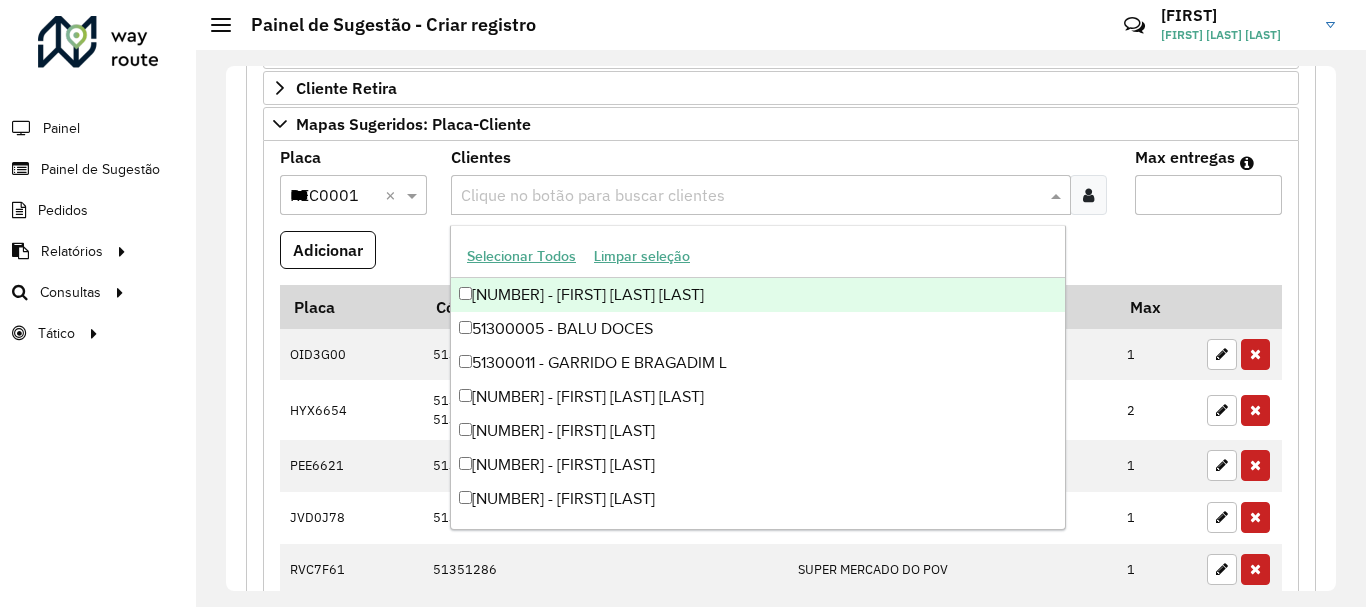 paste on "*****" 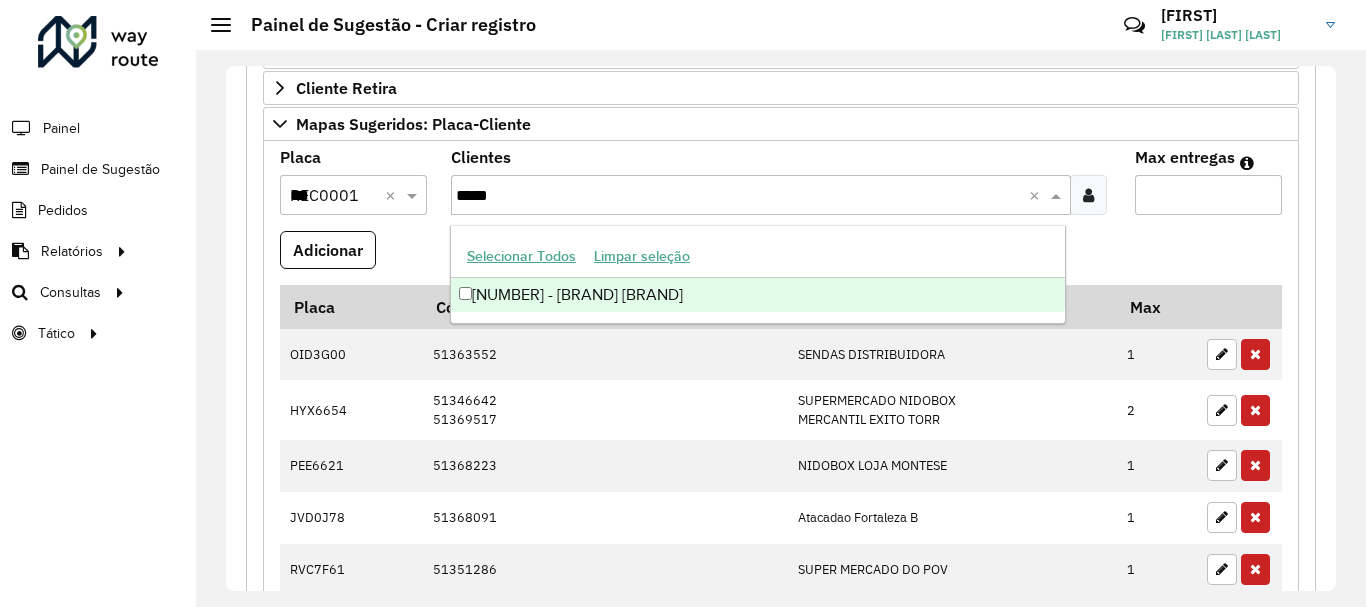 type on "*****" 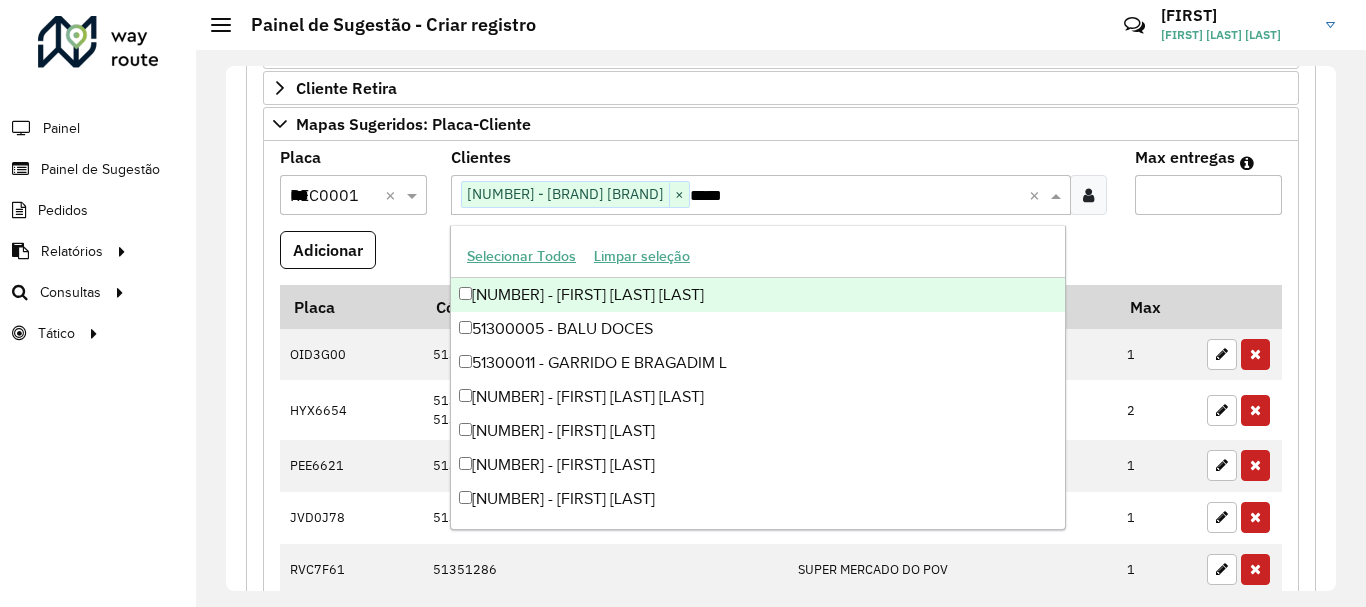click on "*" at bounding box center (1208, 195) 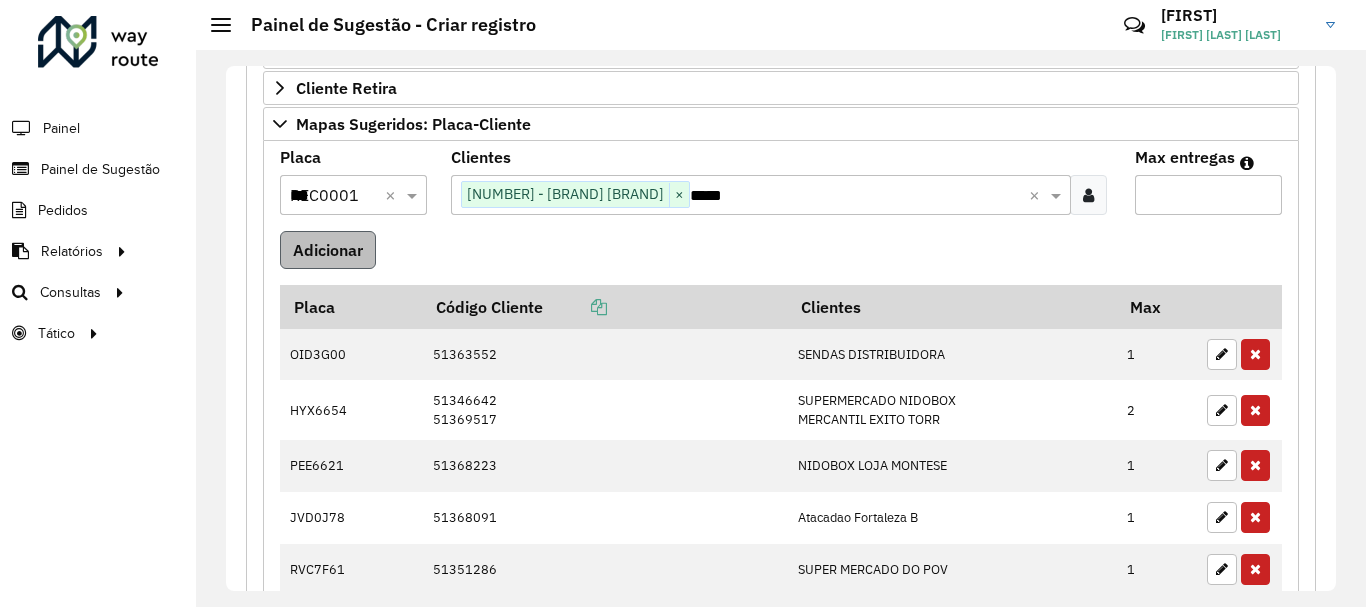 type on "*" 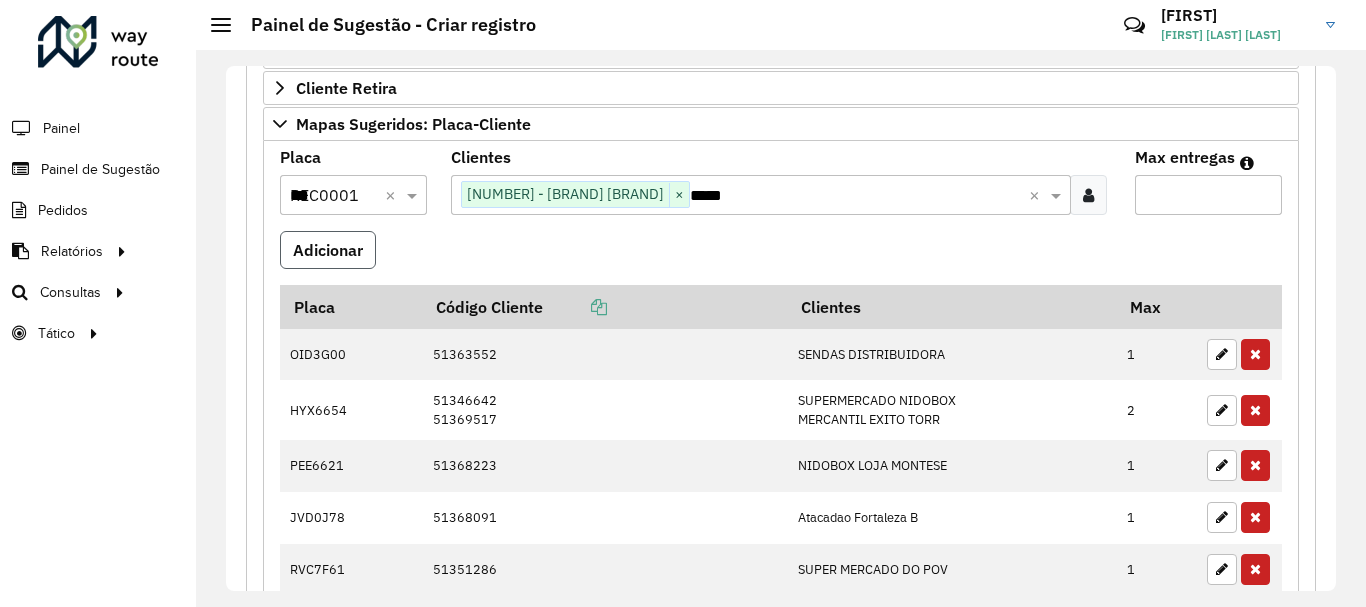 click on "Adicionar" at bounding box center [328, 250] 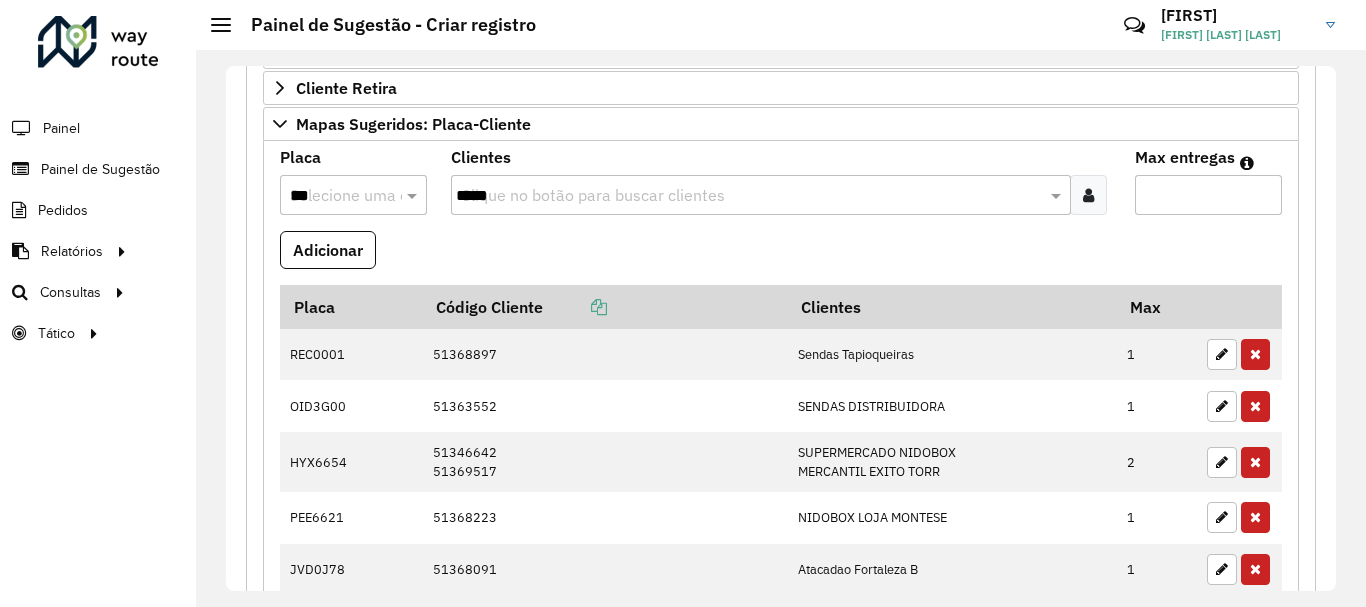 click on "Adicionar" at bounding box center (781, 258) 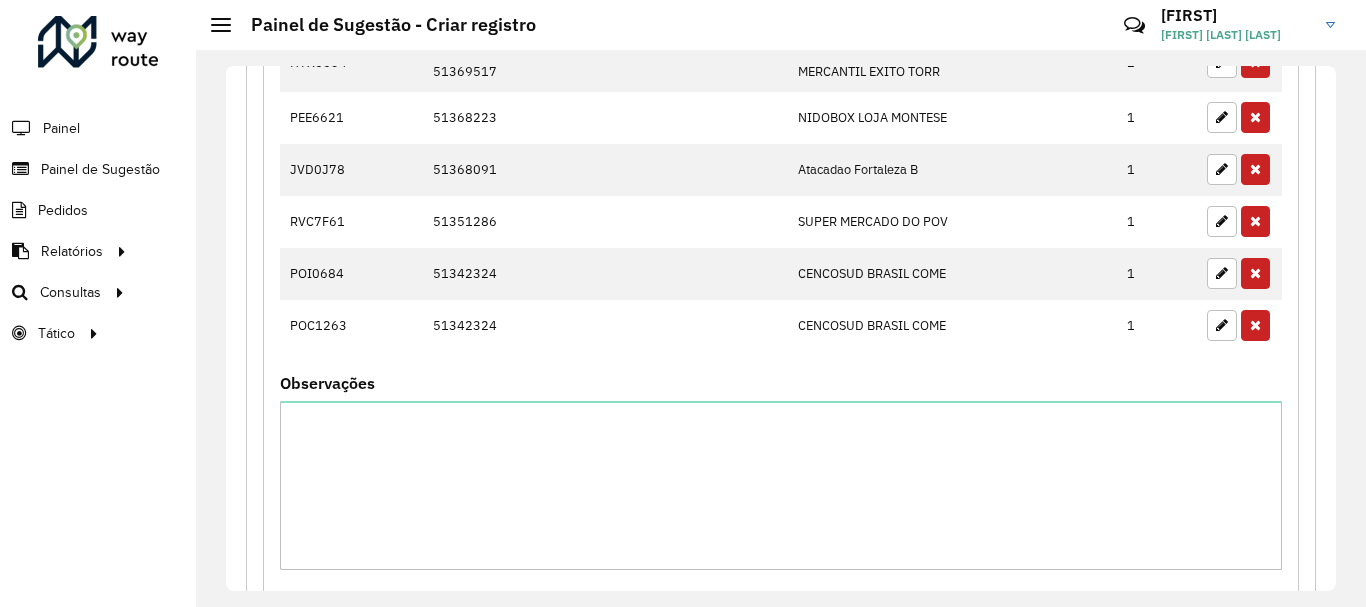 scroll, scrollTop: 700, scrollLeft: 0, axis: vertical 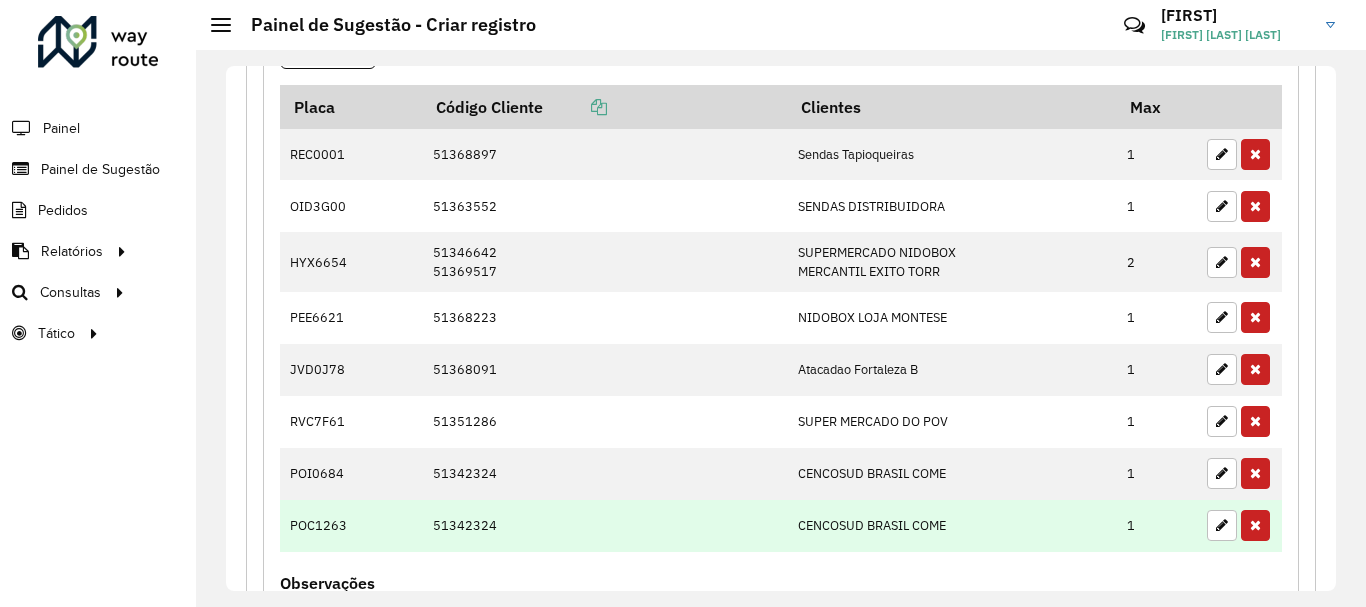 click on "51342324" at bounding box center (605, 526) 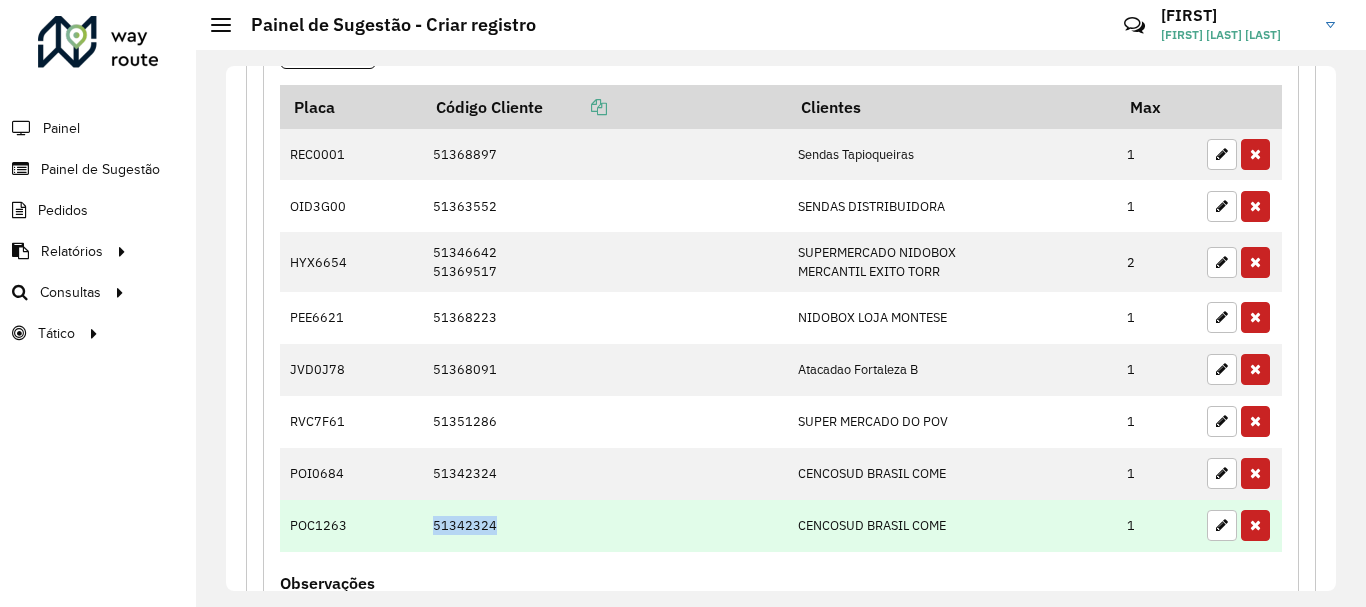 click on "51342324" at bounding box center (605, 526) 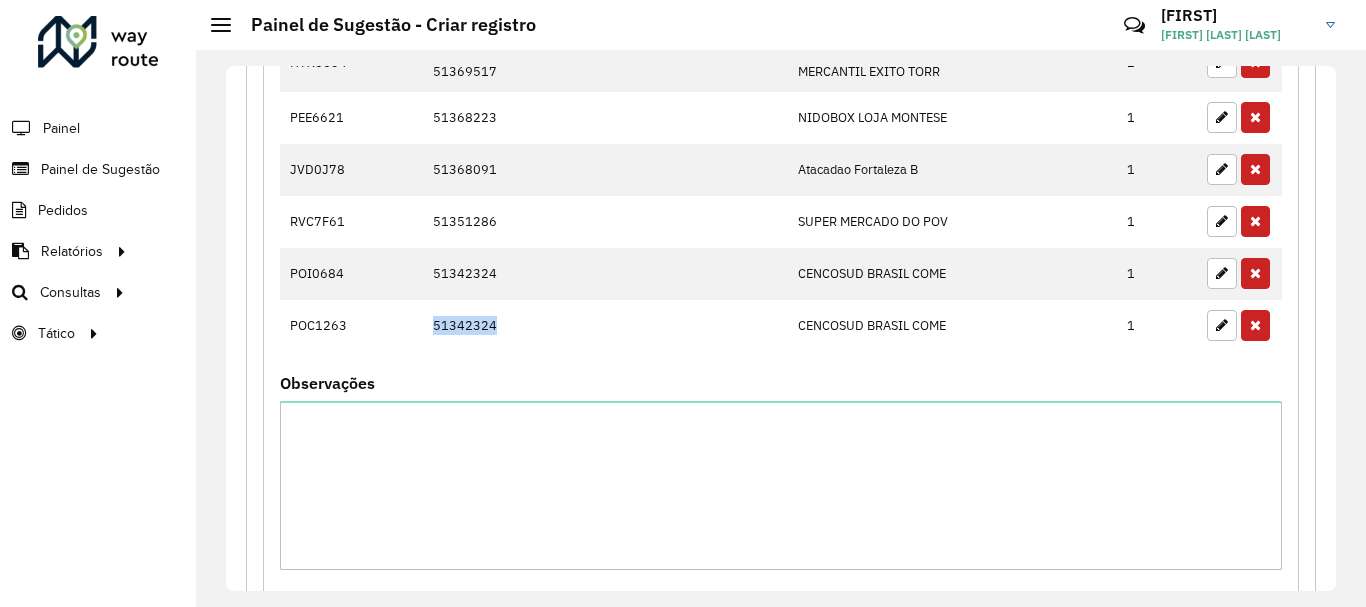 scroll, scrollTop: 1246, scrollLeft: 0, axis: vertical 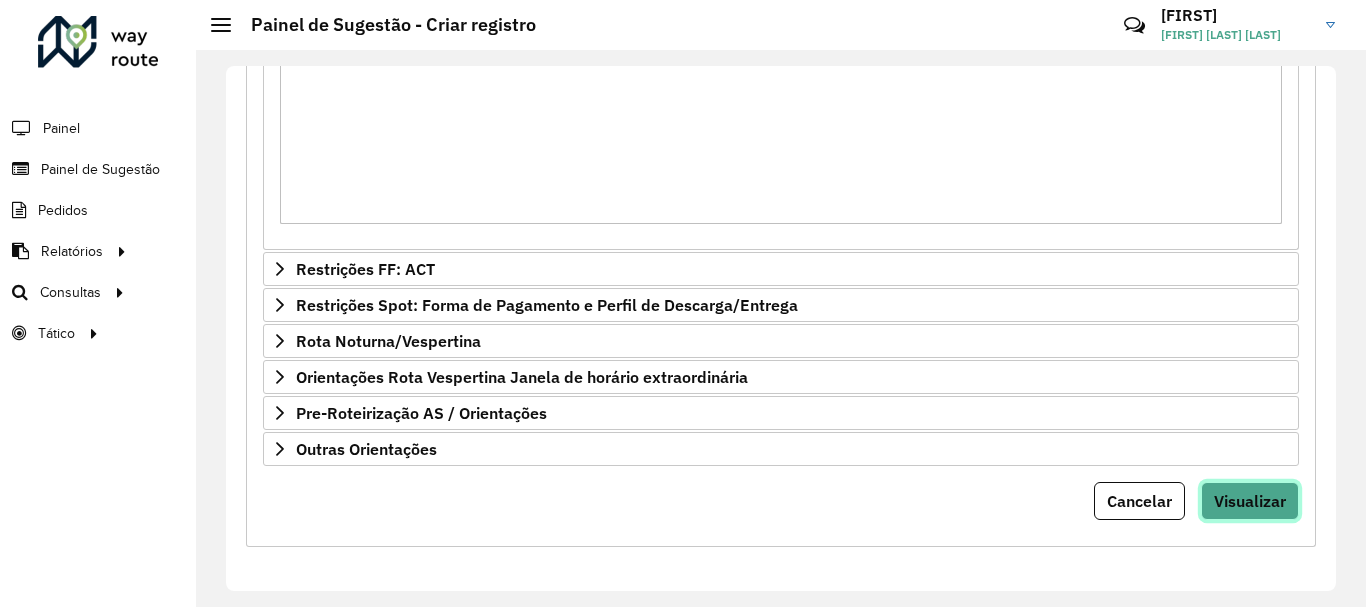 click on "Visualizar" at bounding box center [1250, 501] 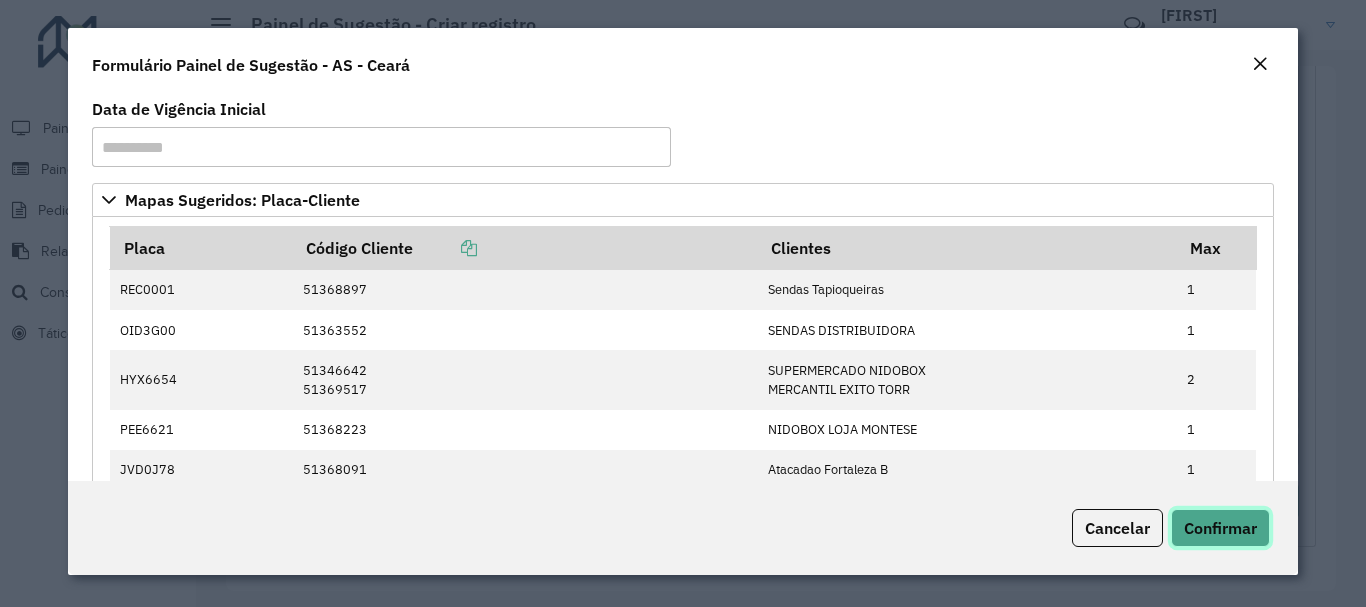 click on "Confirmar" 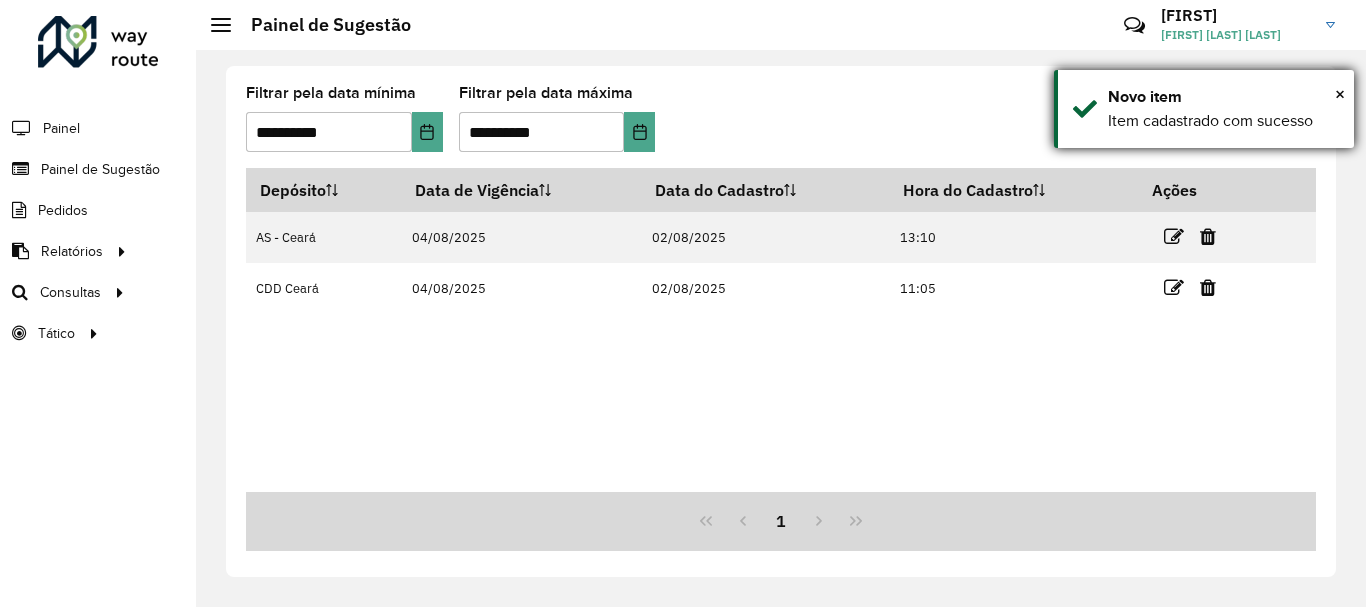 click on "×  Novo item  Item cadastrado com sucesso" at bounding box center (1204, 109) 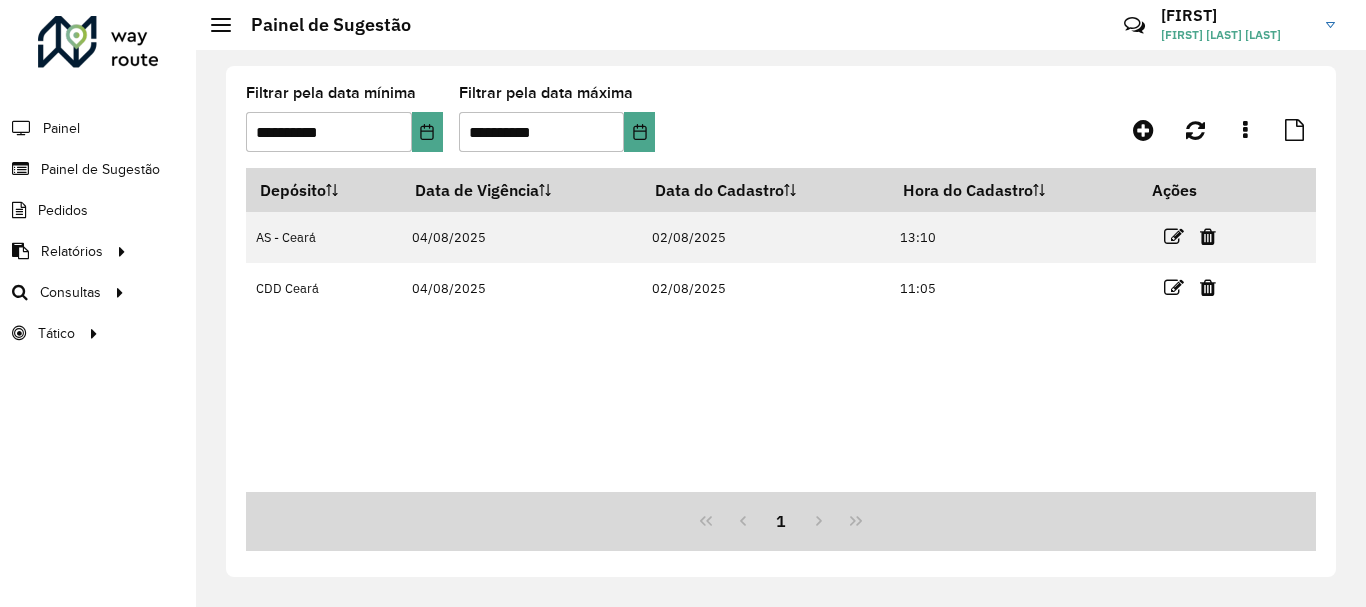 click on "**********" 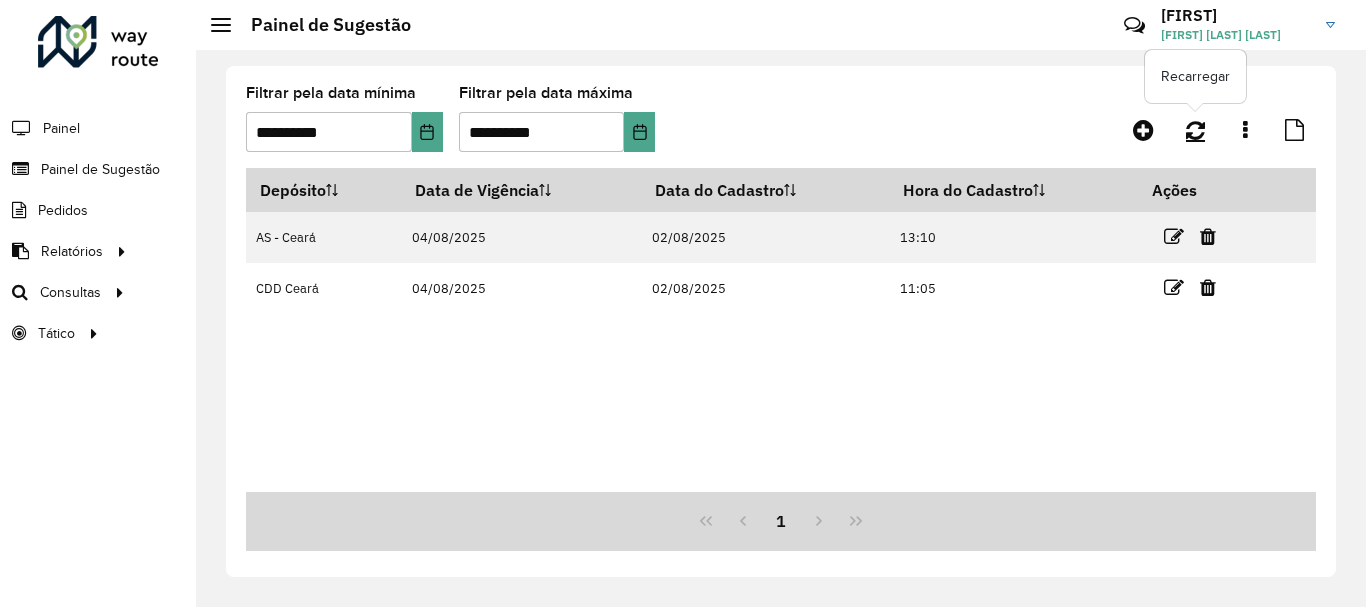 click 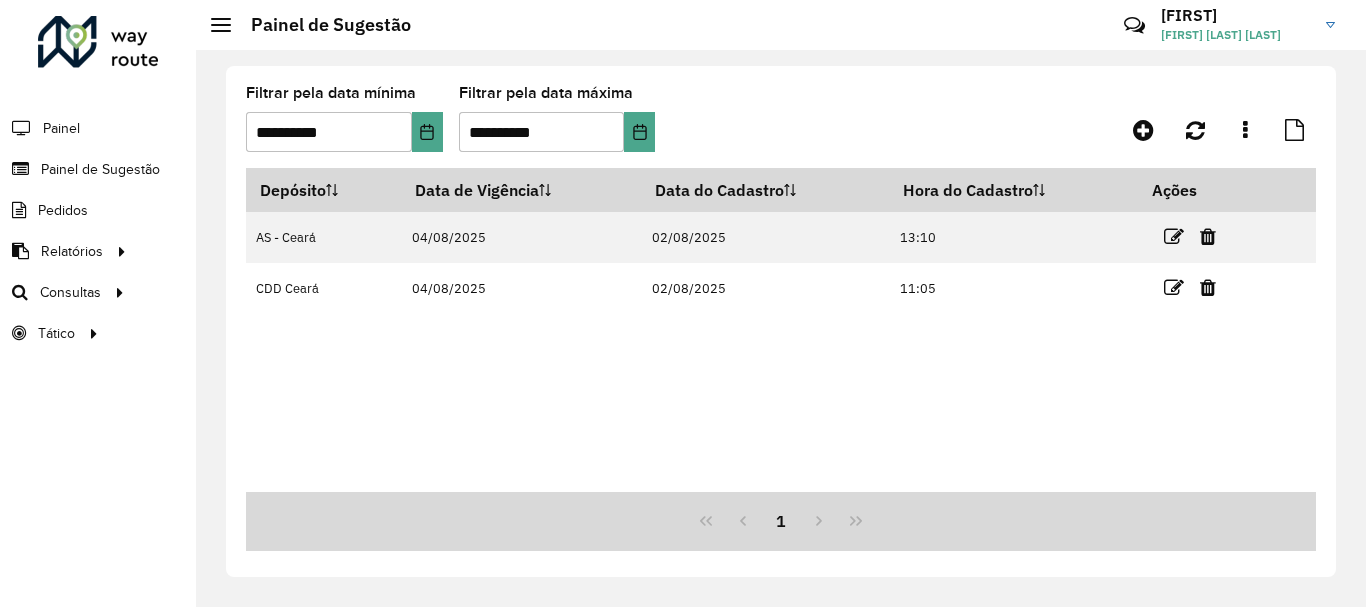 click on "Depósito   Data de Vigência   Data do Cadastro   Hora do Cadastro   Ações   AS - [STATE]   [DATE]   [DATE]   [TIME]   CDD [STATE]   [DATE]   [DATE]   [TIME]" at bounding box center (781, 330) 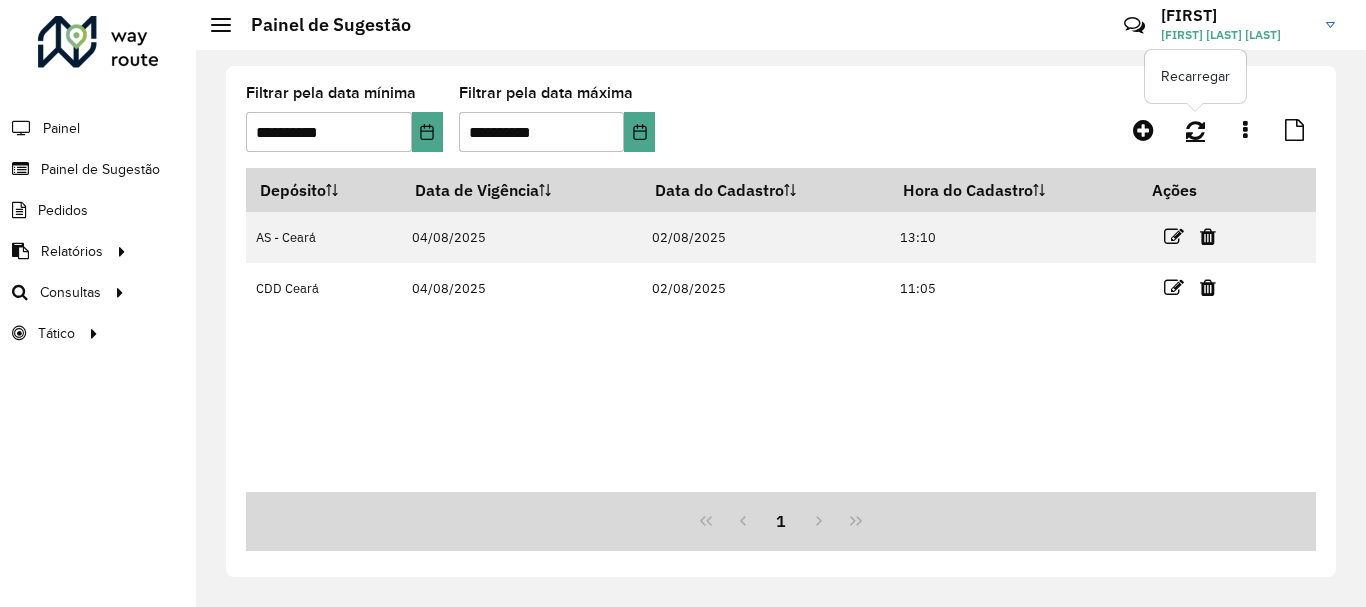 click 